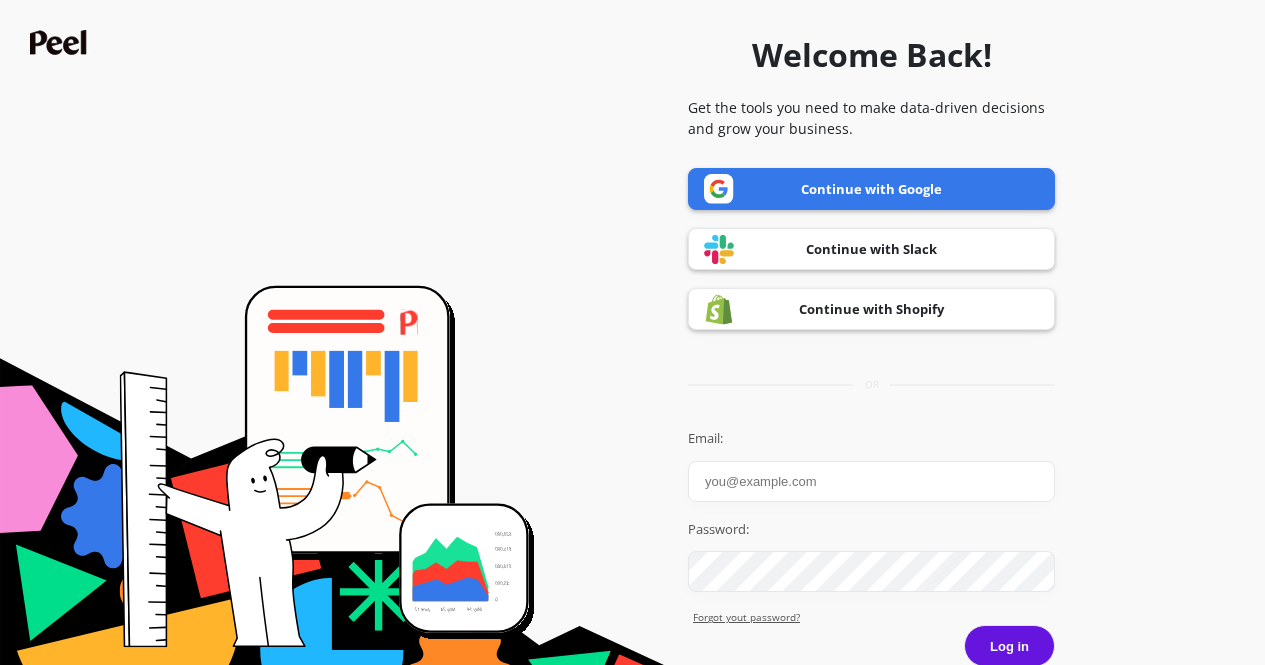 scroll, scrollTop: 0, scrollLeft: 0, axis: both 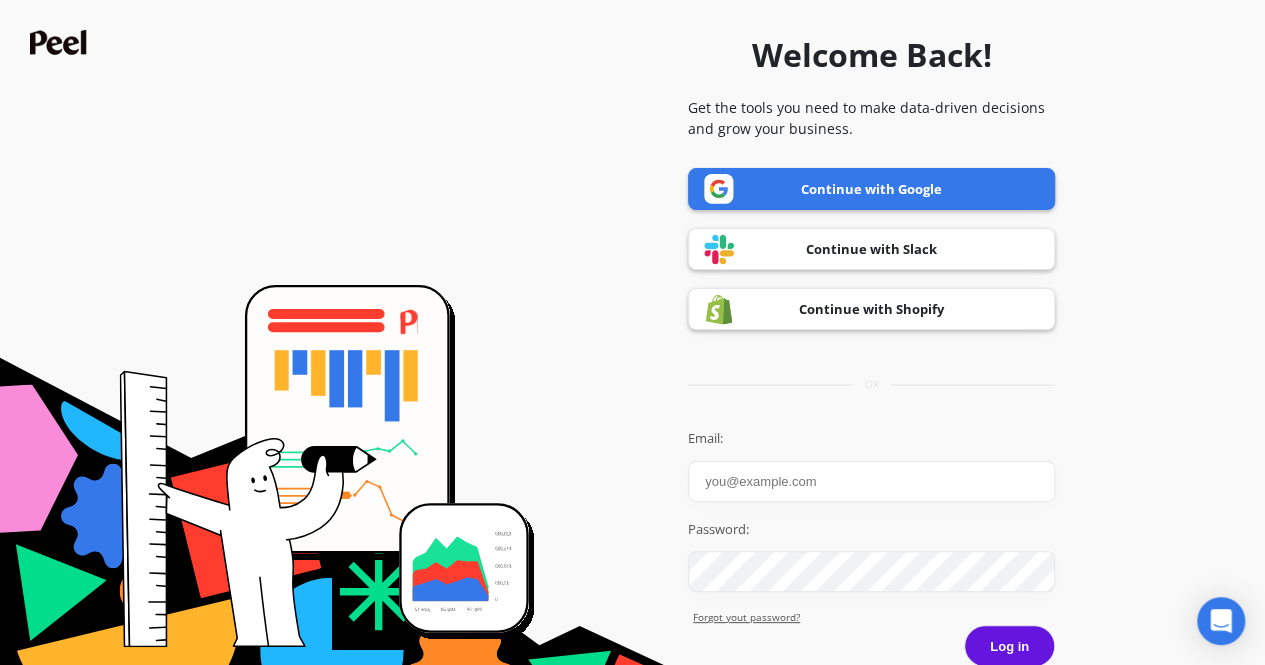 type on "zoe@getmaude.com" 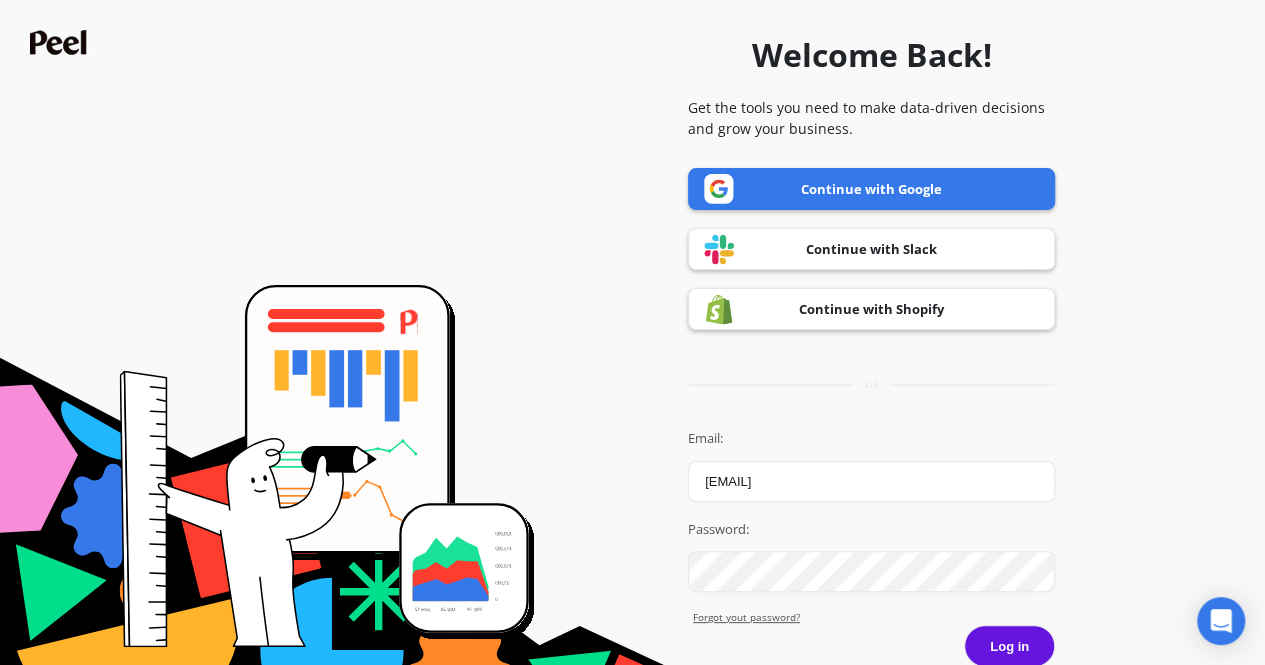 click on "Log in" at bounding box center (1009, 646) 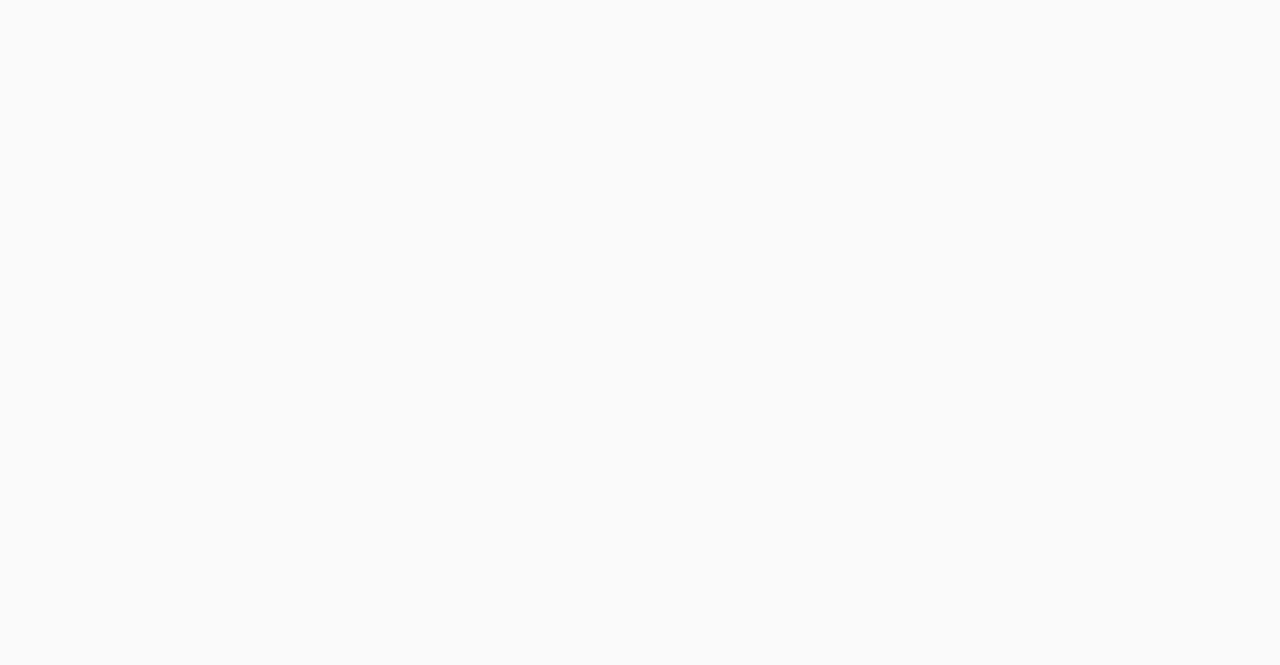 scroll, scrollTop: 0, scrollLeft: 0, axis: both 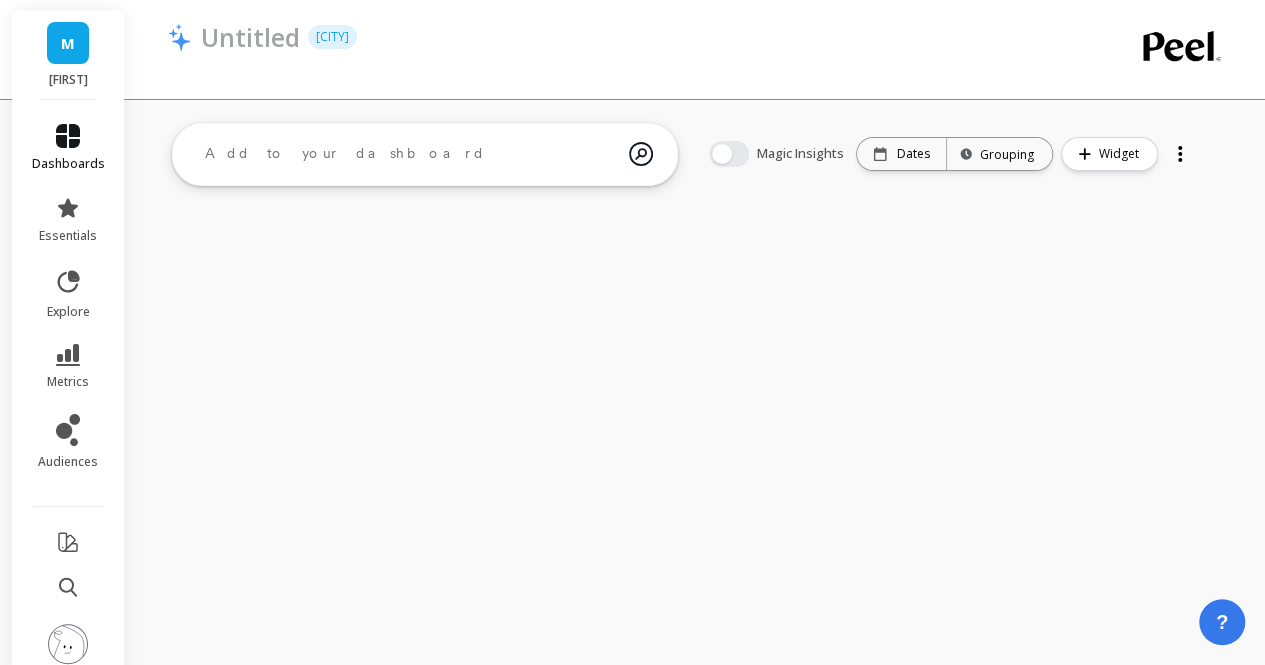 click on "dashboards" at bounding box center [68, 148] 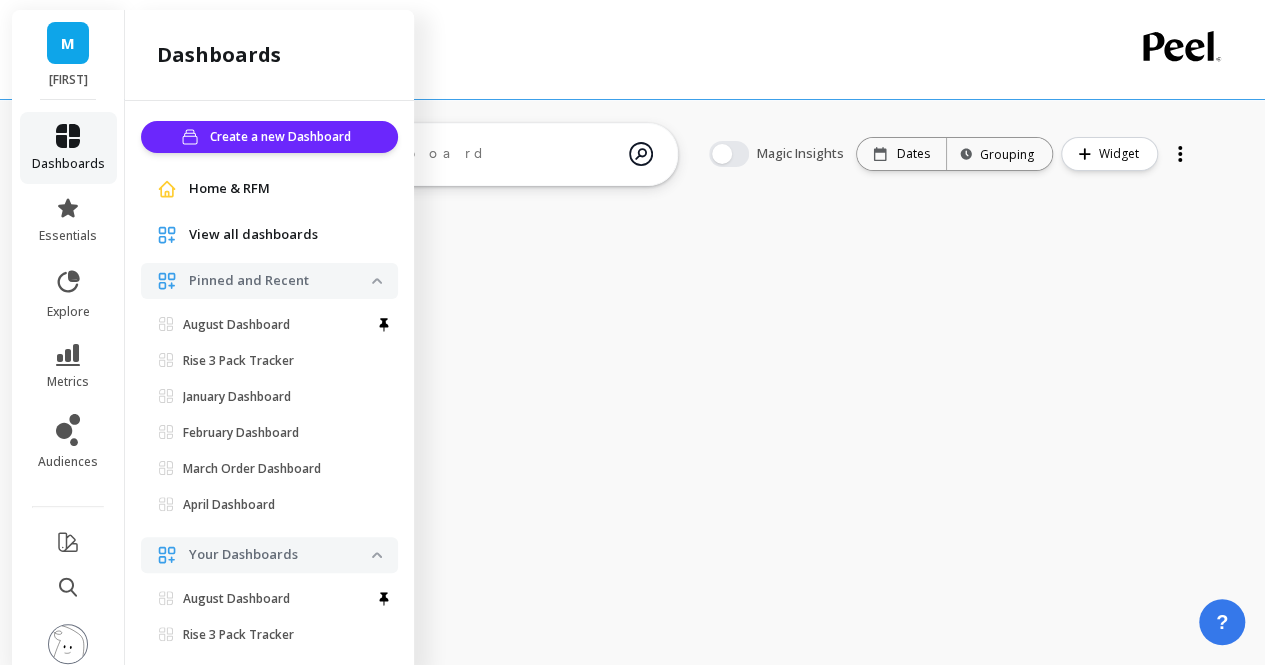 scroll, scrollTop: 18, scrollLeft: 0, axis: vertical 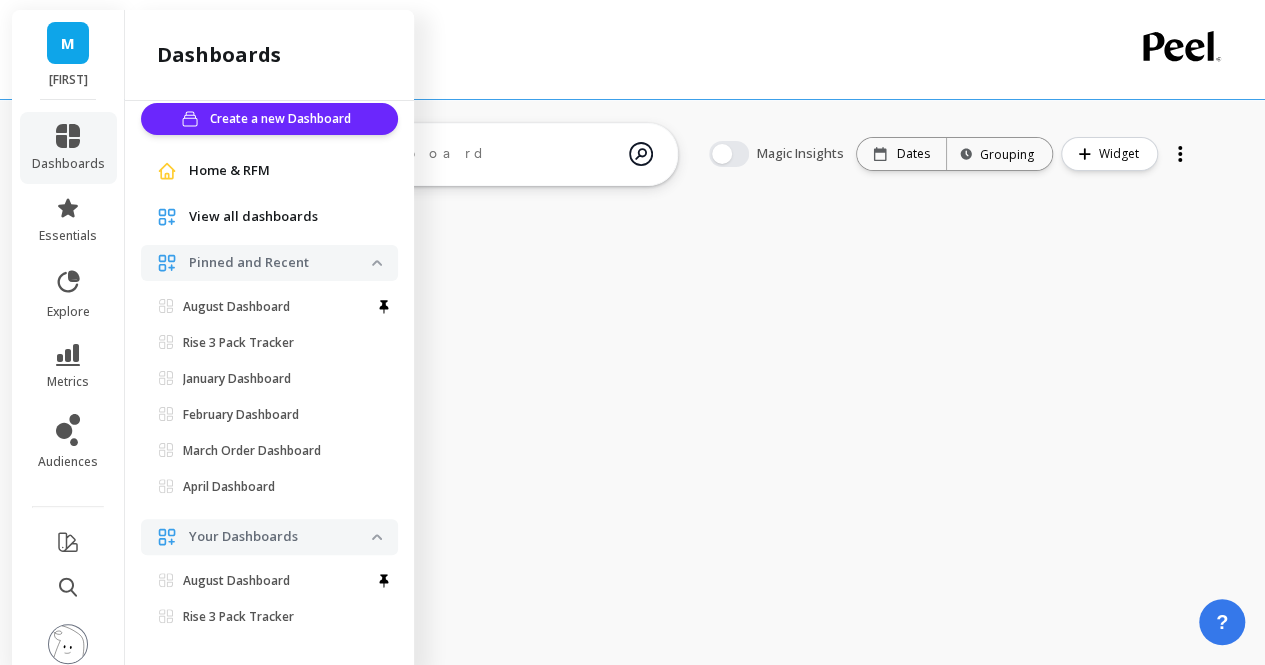 click on "View all dashboards" at bounding box center [269, 217] 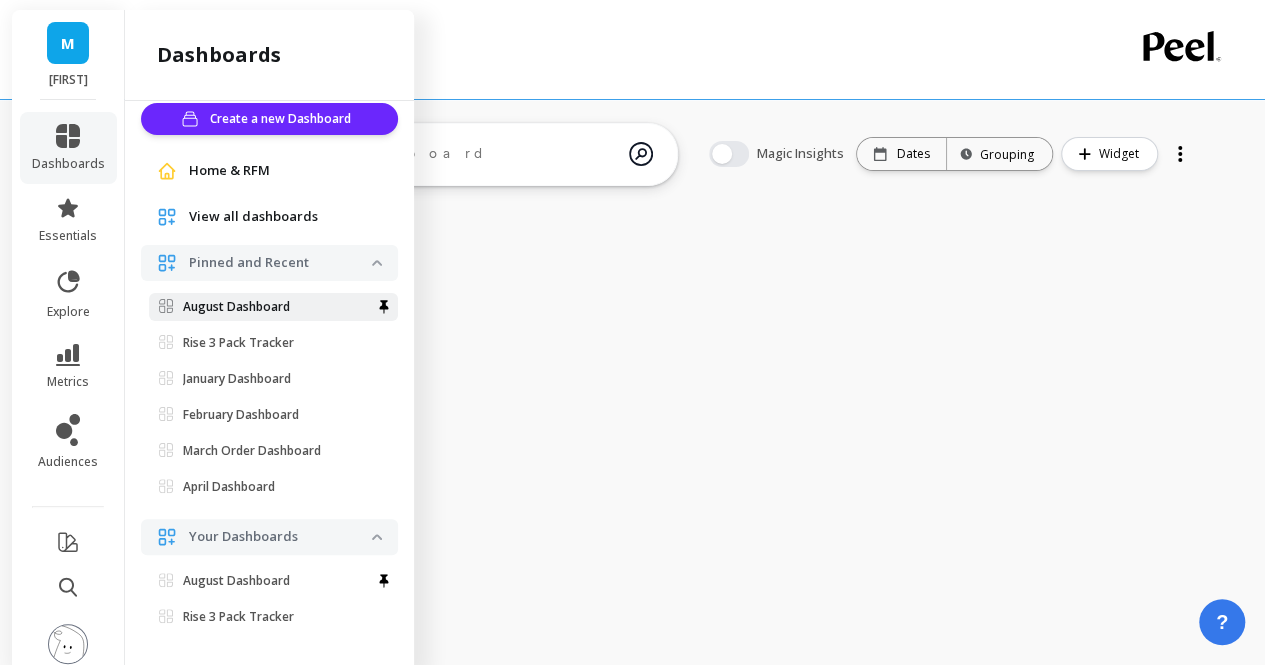 click on "August Dashboard" at bounding box center (273, 307) 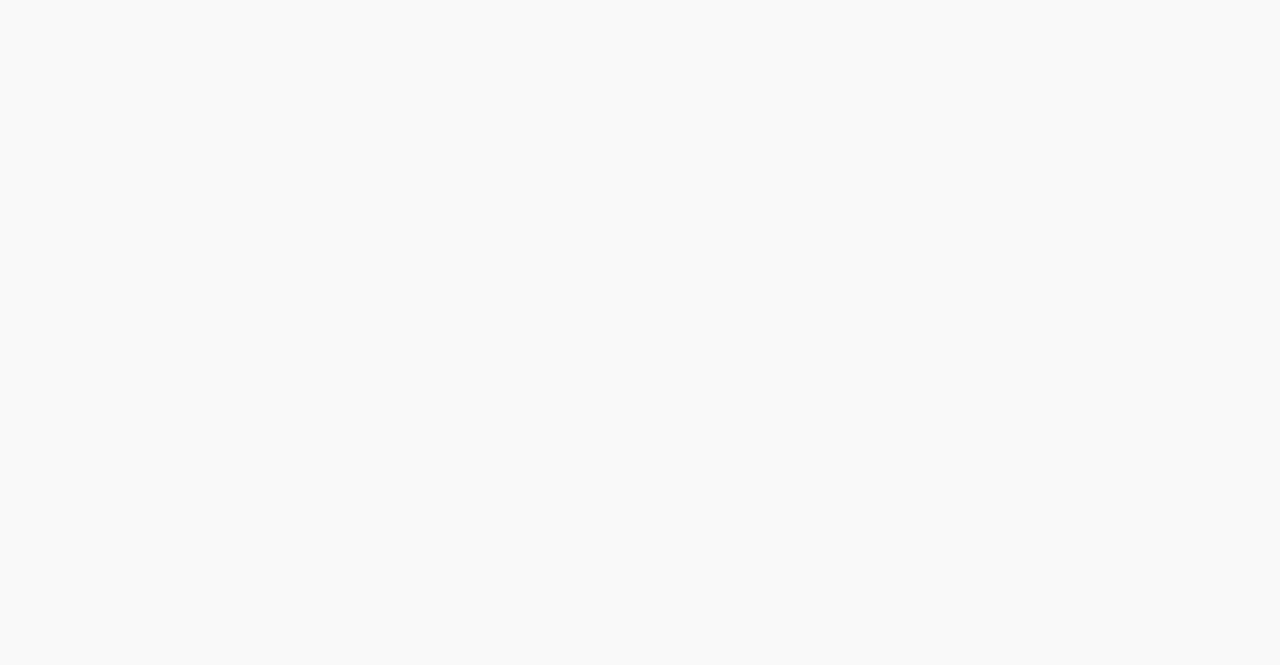 scroll, scrollTop: 0, scrollLeft: 0, axis: both 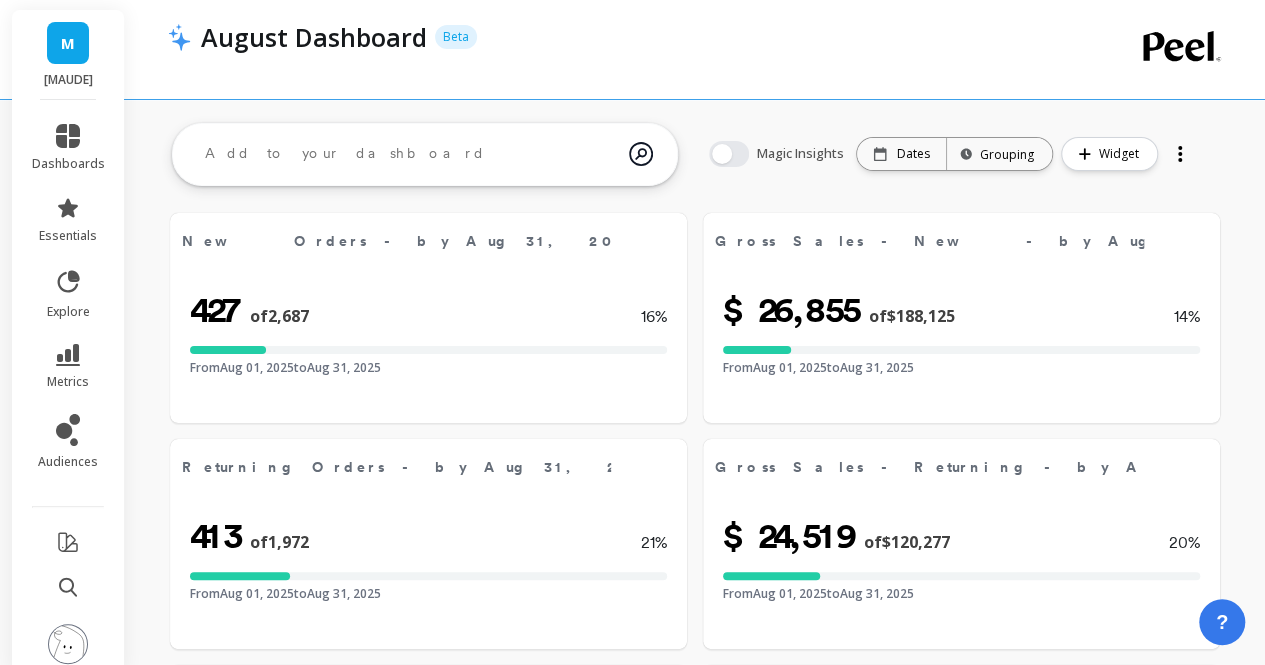 select on "sum" 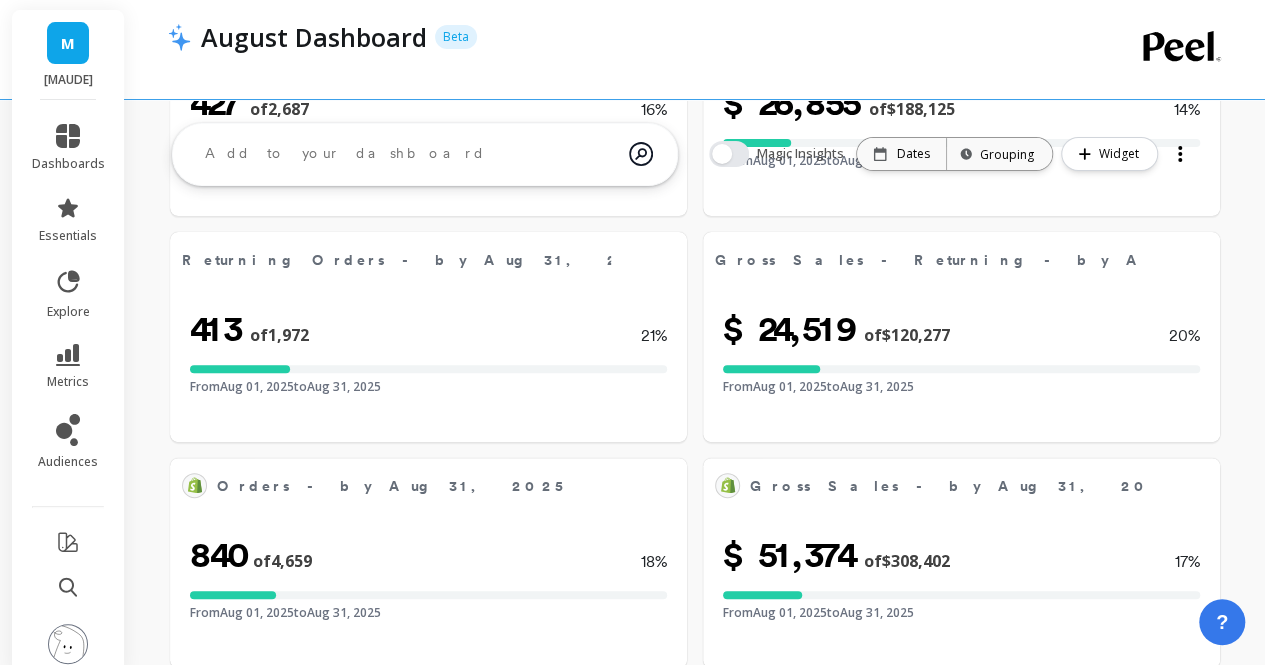 select on "sum" 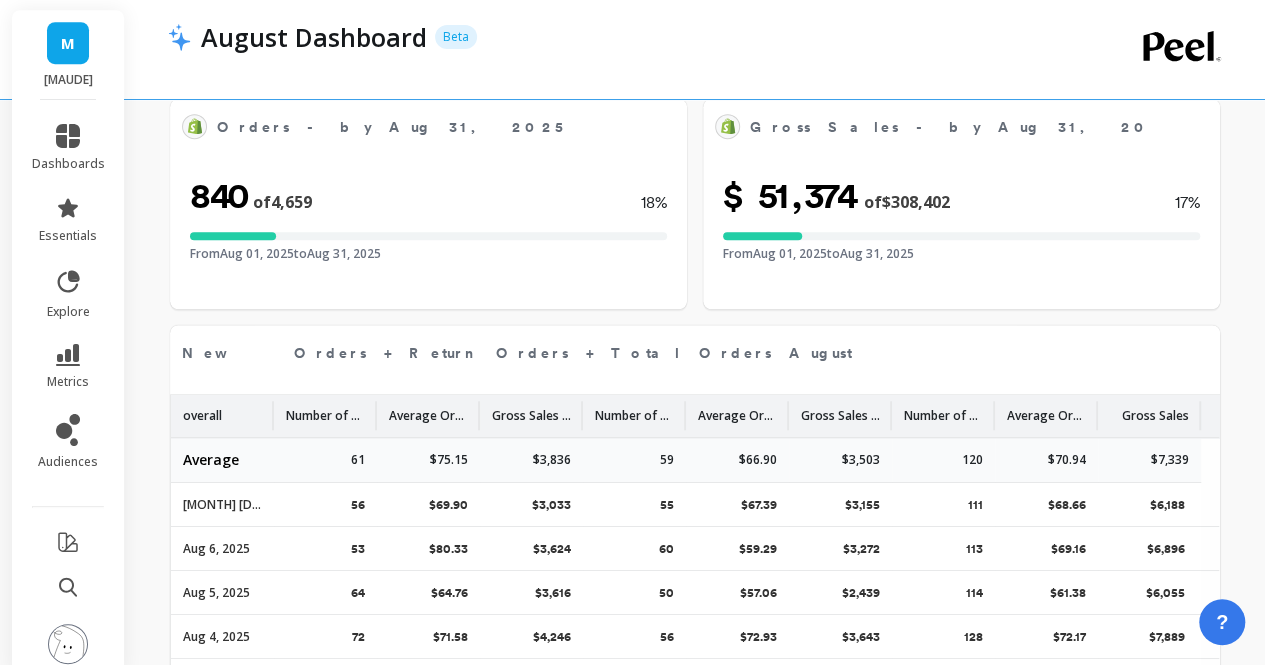 scroll, scrollTop: 846, scrollLeft: 0, axis: vertical 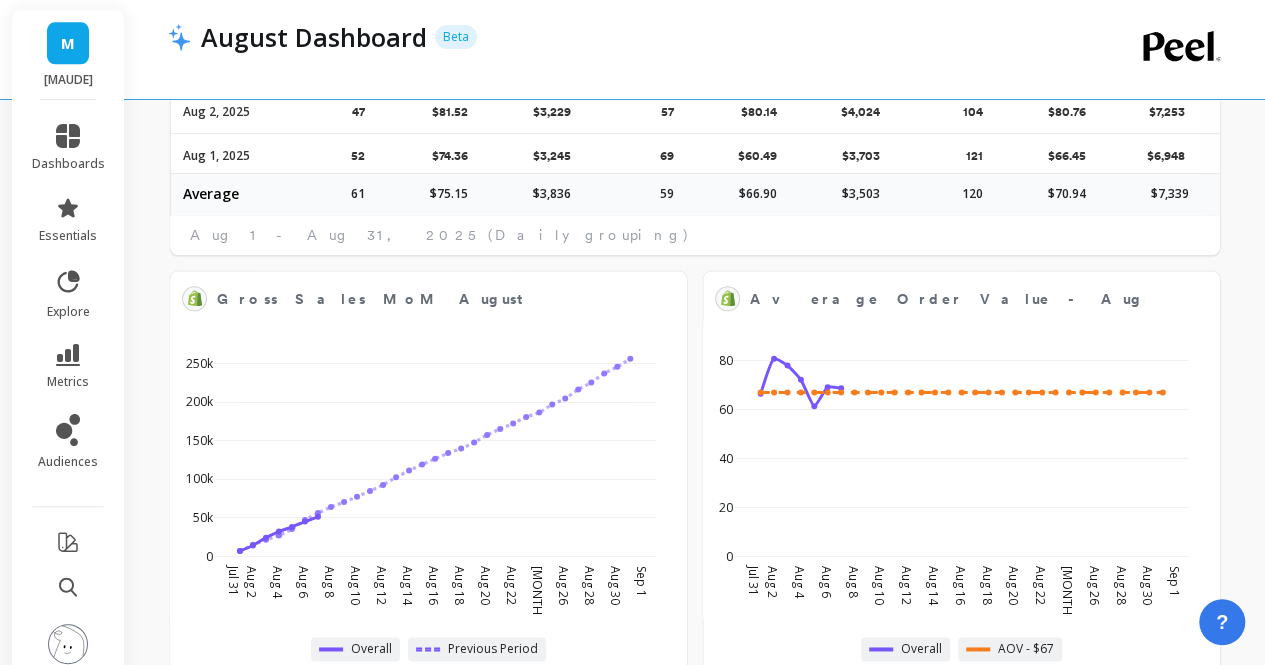 select on "sum" 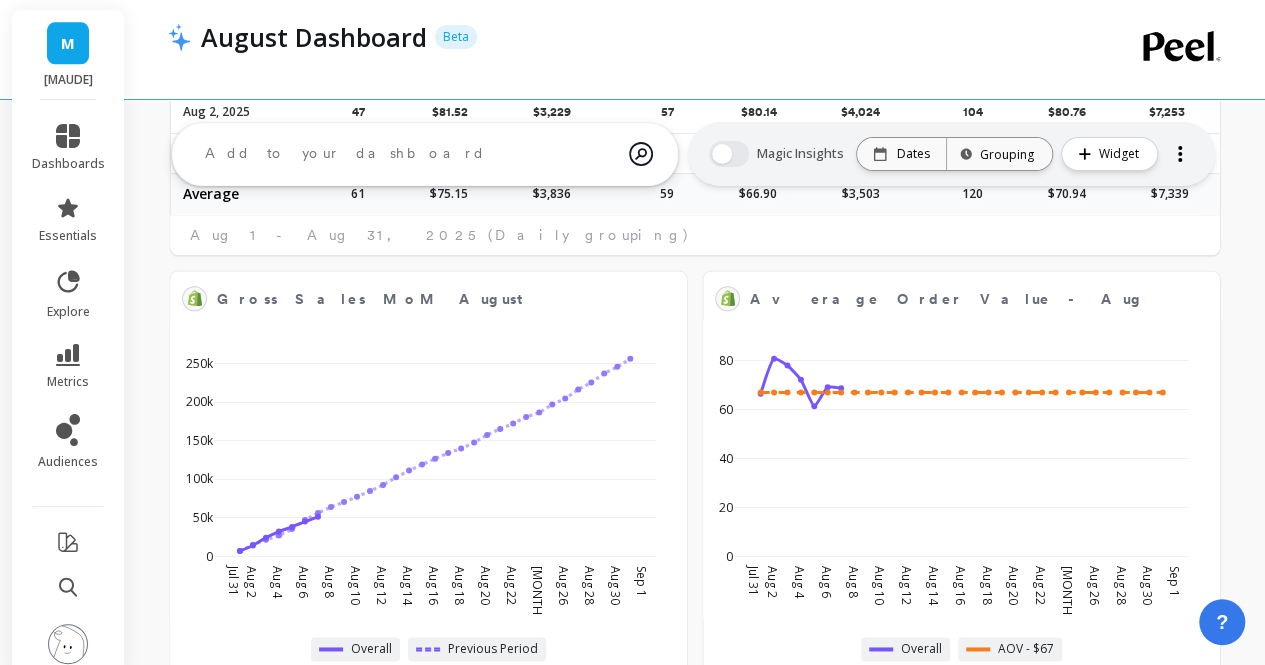scroll, scrollTop: 1076, scrollLeft: 0, axis: vertical 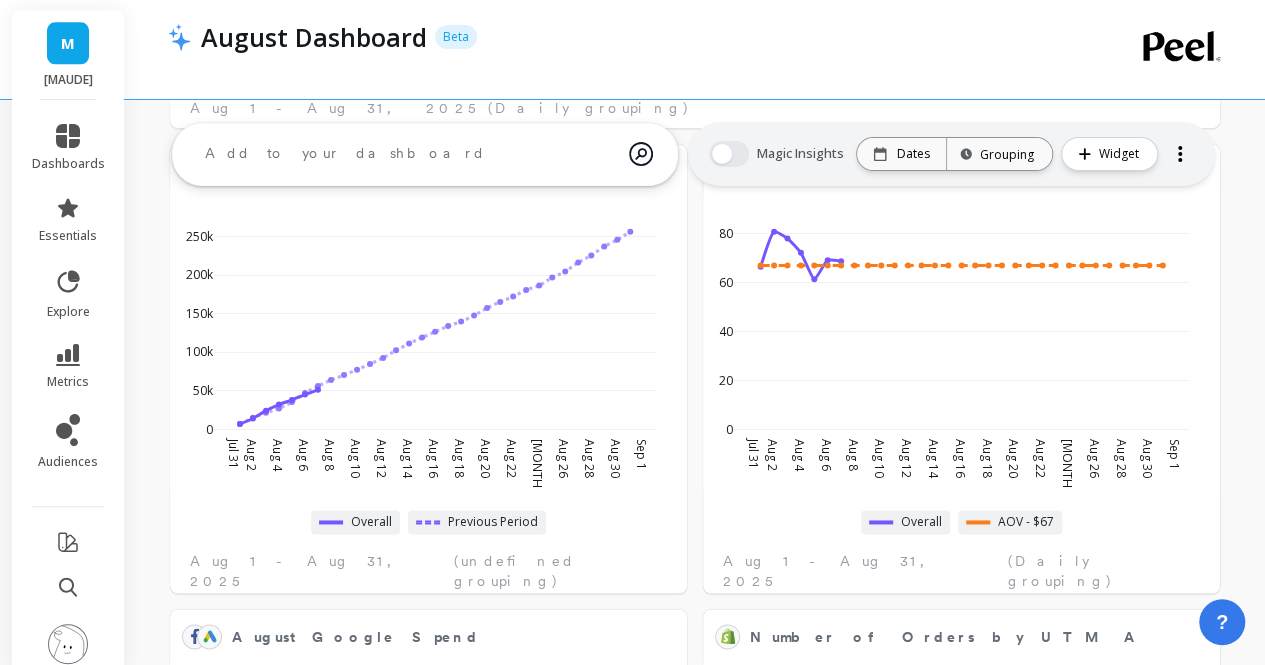 select on "sum" 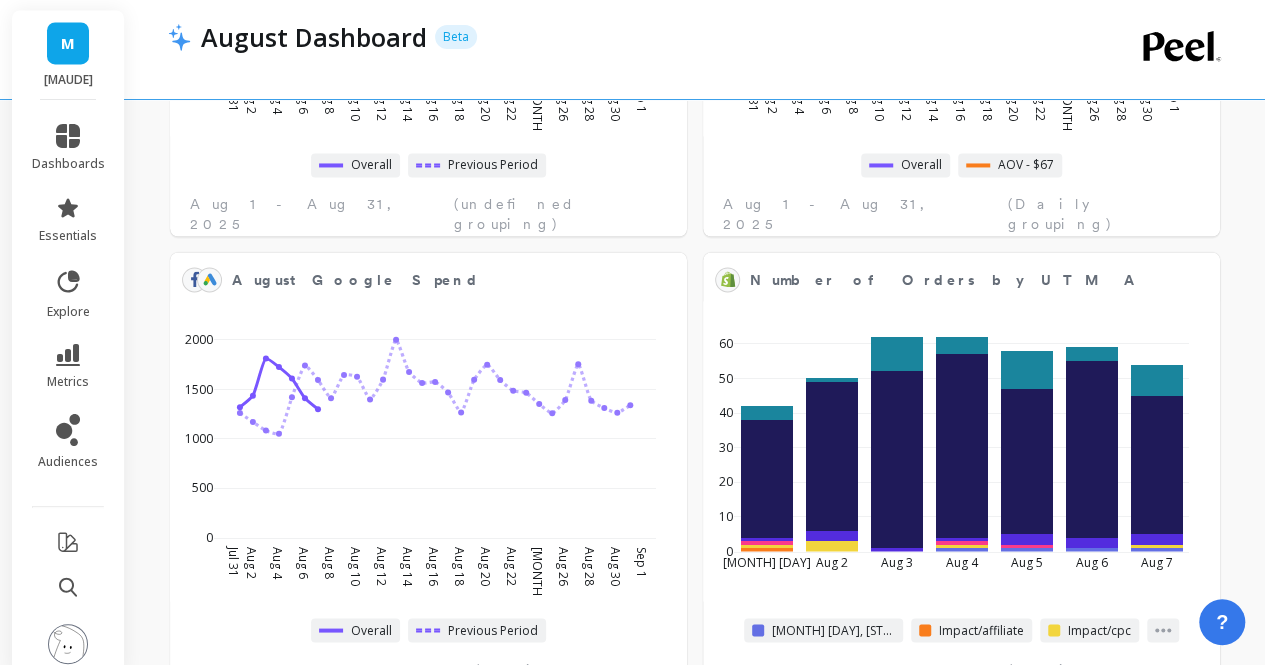 scroll, scrollTop: 1593, scrollLeft: 0, axis: vertical 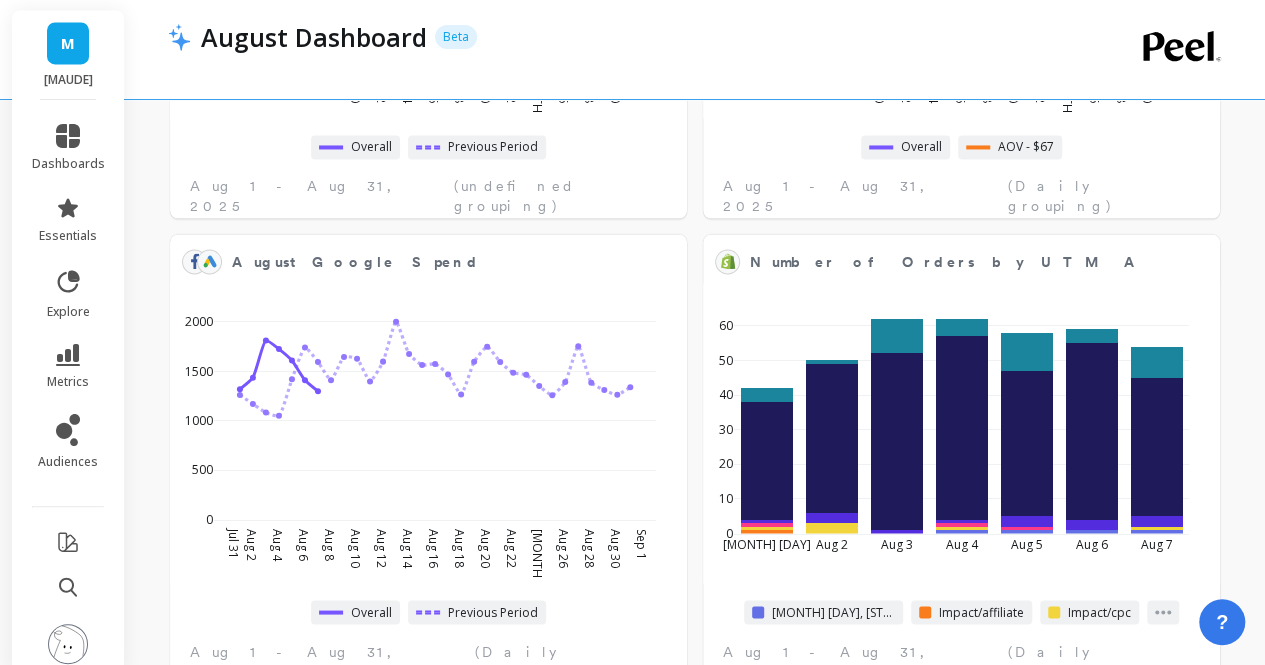 click on "New Orders -  by Aug 31, 2025 Edit Widget & Insights 427   of  2,687 16 %   From  Aug 01, 2025  to  Aug 31, 2025 Gross Sales - New -  by Aug 31, 2025 Edit Widget & Insights $26,855   of  $188,125 14 %   From  Aug 01, 2025  to  Aug 31, 2025 Returning Orders -  by Aug 31, 2025 Edit Widget & Insights 413   of  1,972 21 %   From  Aug 01, 2025  to  Aug 31, 2025 Gross Sales - Returning -  by Aug 31, 2025 Edit Widget & Insights $24,519   of  $120,277 20 %   From  Aug 01, 2025  to  Aug 31, 2025 Orders -  by Aug 31, 2025 Edit Widget & Insights 840   of  4,659 18 %   From  Aug 01, 2025  to  Aug 31, 2025 Gross Sales -  by Aug 31, 2025 Edit Widget & Insights $51,374   of  $308,402 17 %   From  Aug 01, 2025  to  Aug 31, 2025 New Orders + Return Orders + Total Orders August Edit Widget & Insights overall Number of New Orders Average Order Value (New) Gross Sales - New Number of Returning Orders Average Order Value (Returning) Gross Sales - Returning Number of Orders Average Order Value Gross Sales Average Sum Max Min 61 59" at bounding box center (695, 816) 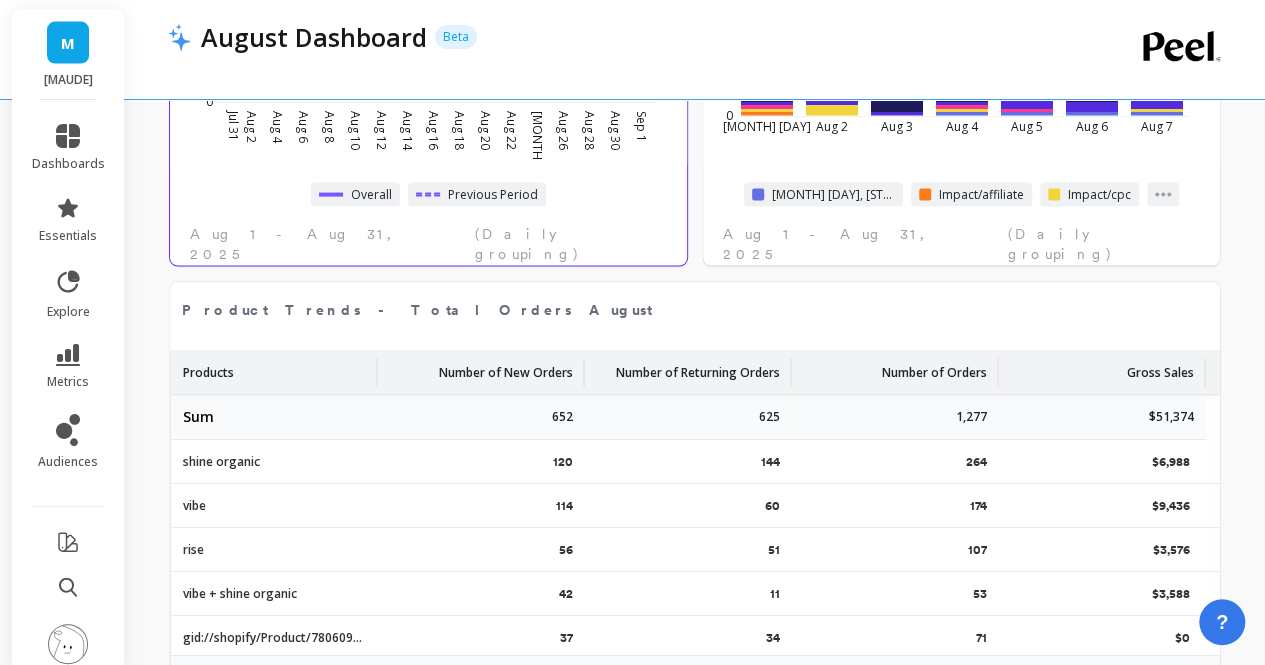 scroll, scrollTop: 2011, scrollLeft: 0, axis: vertical 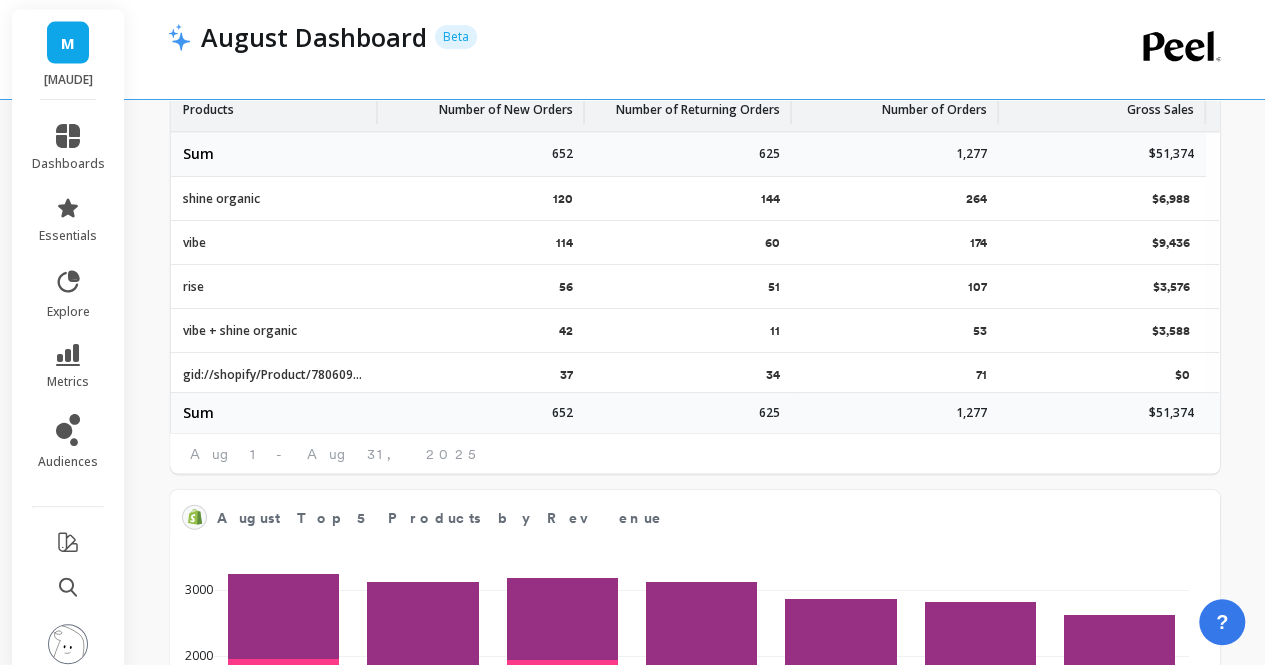 select on "sum" 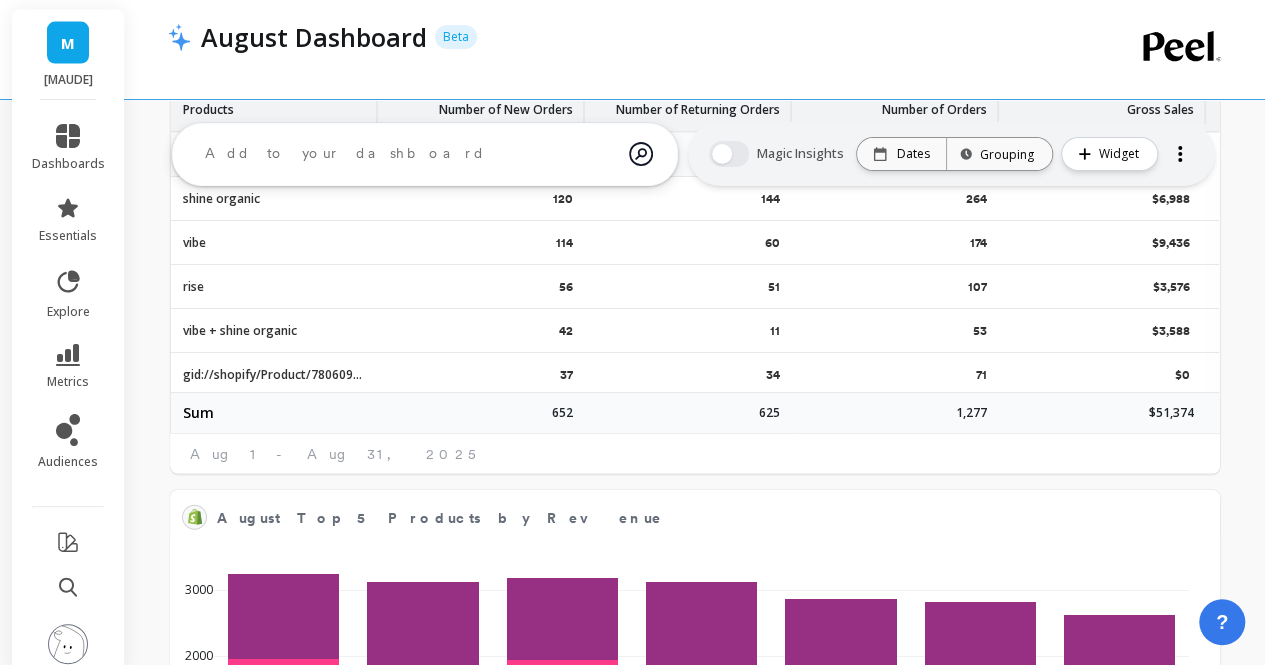 scroll, scrollTop: 2157, scrollLeft: 0, axis: vertical 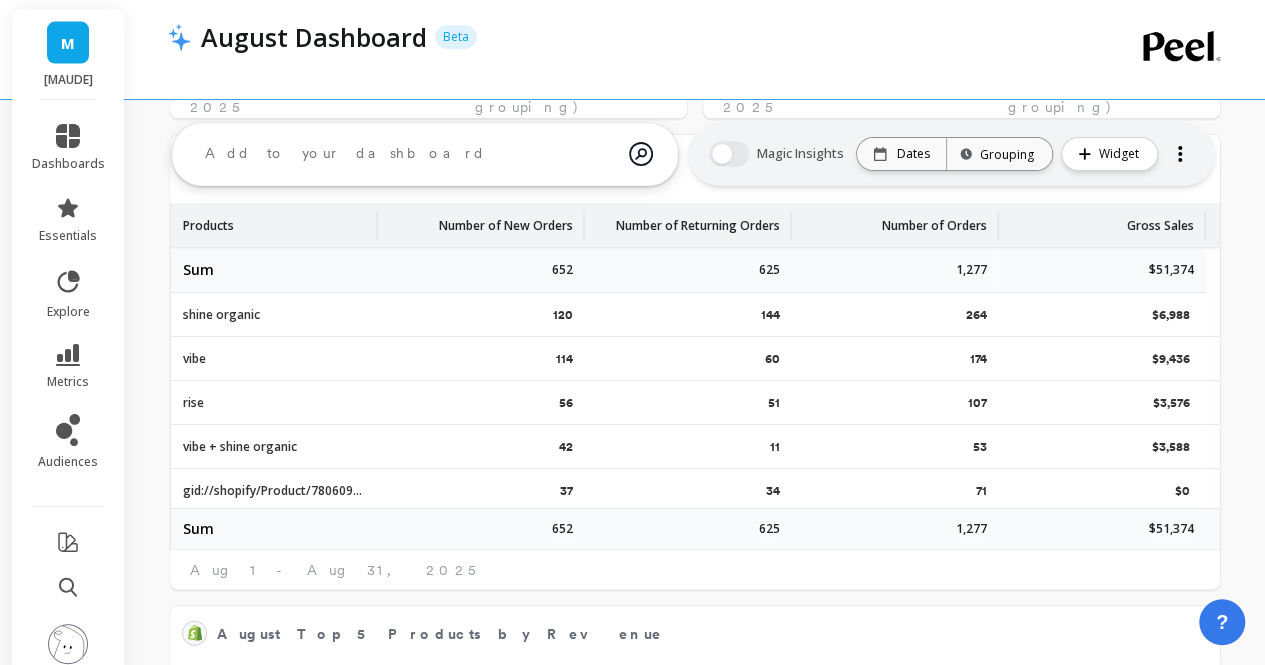 select on "sum" 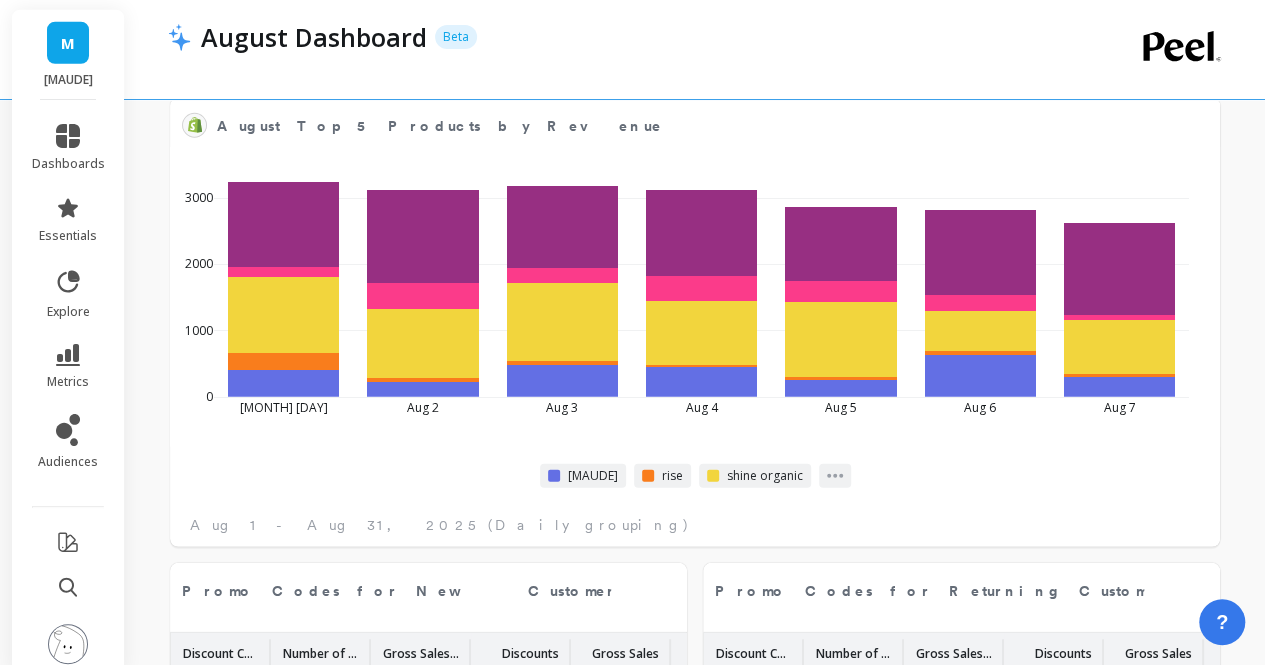 select on "sum" 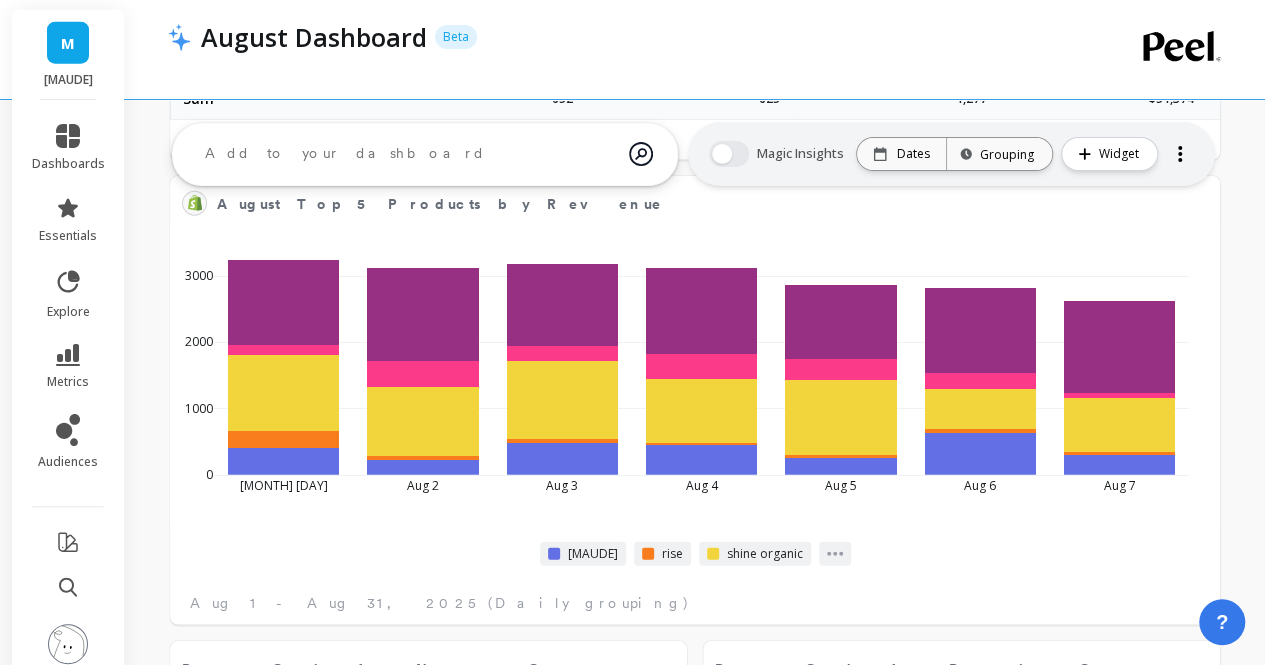 scroll, scrollTop: 2588, scrollLeft: 0, axis: vertical 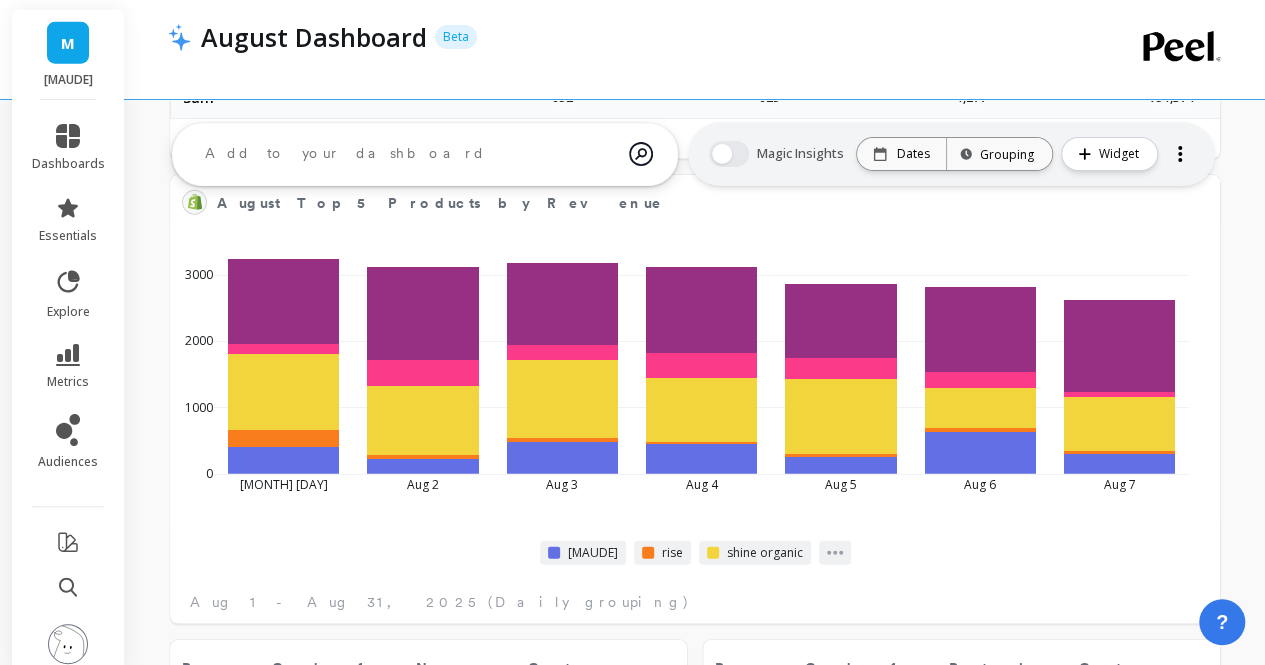 select on "sum" 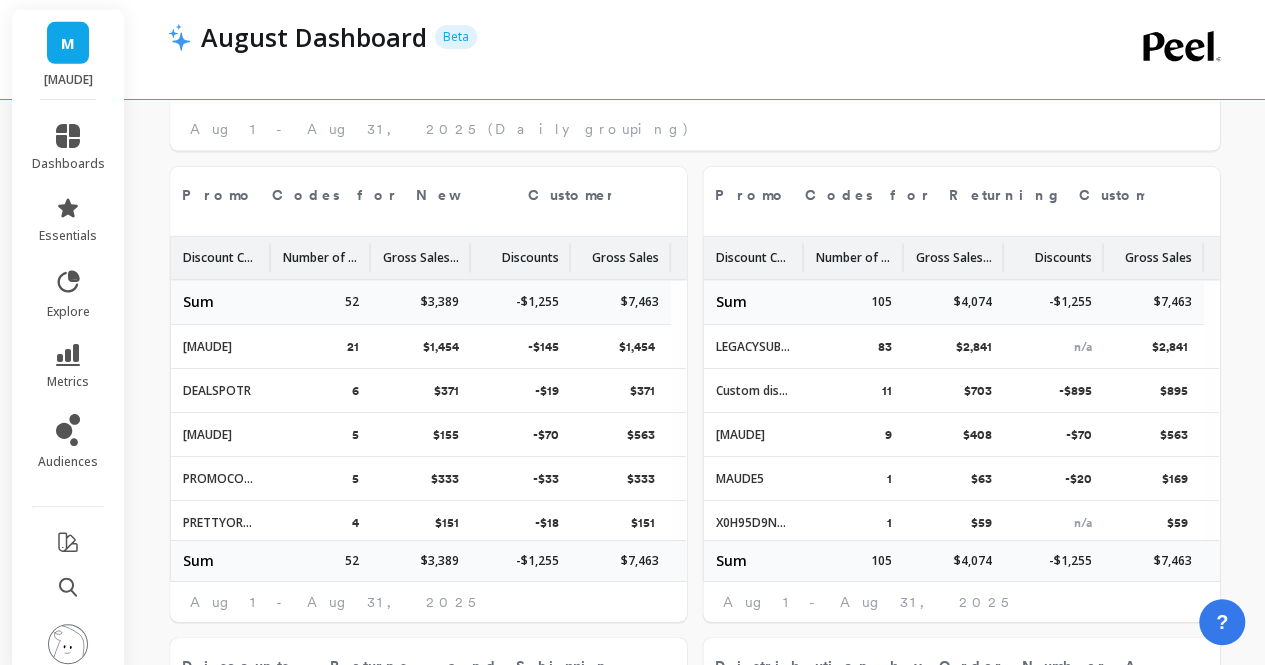 scroll, scrollTop: 3069, scrollLeft: 0, axis: vertical 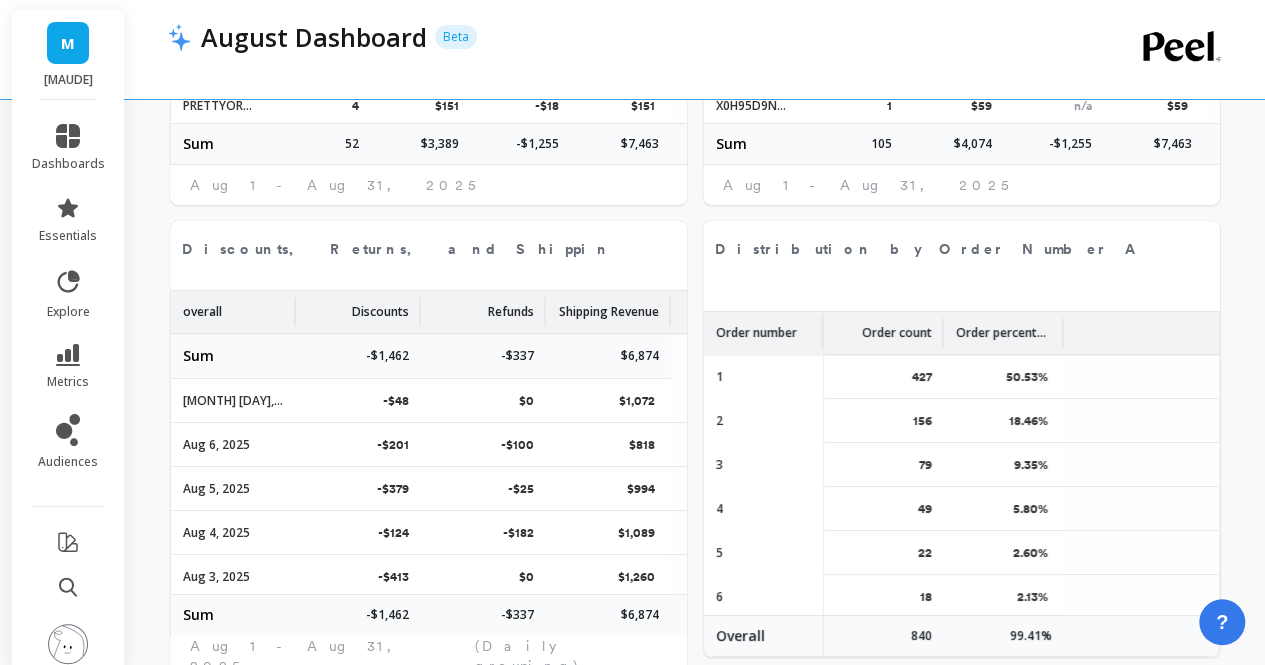 select on "sum" 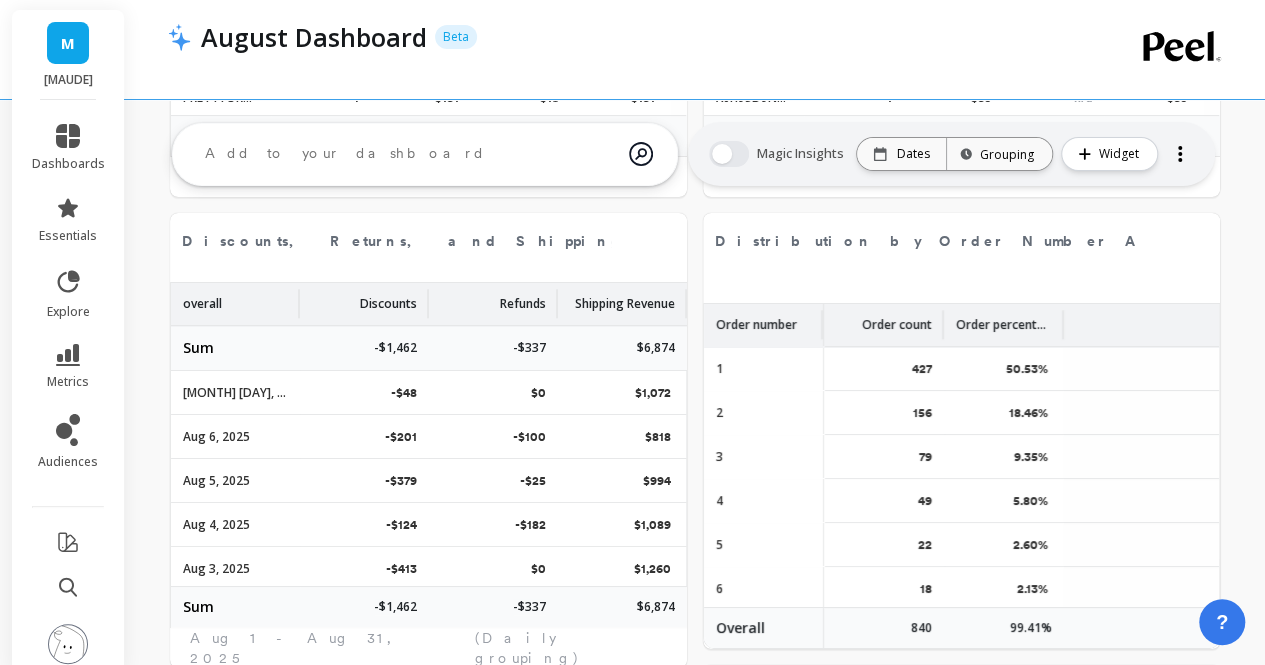 scroll, scrollTop: 3488, scrollLeft: 0, axis: vertical 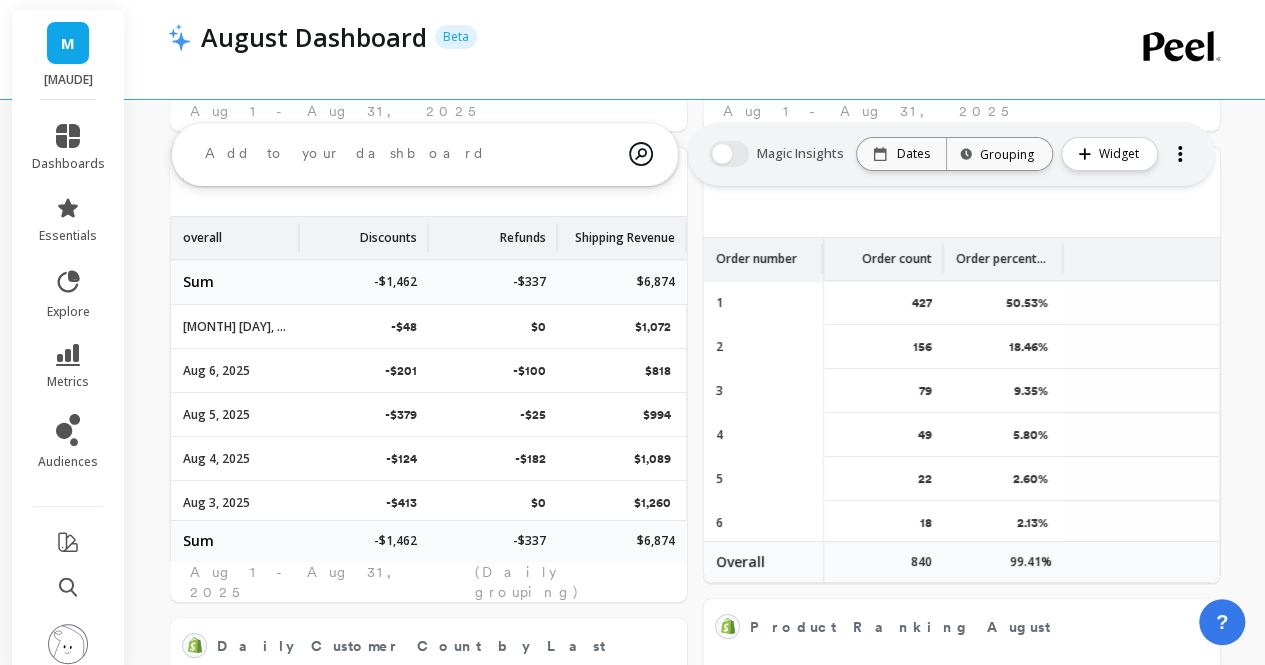 select on "sum" 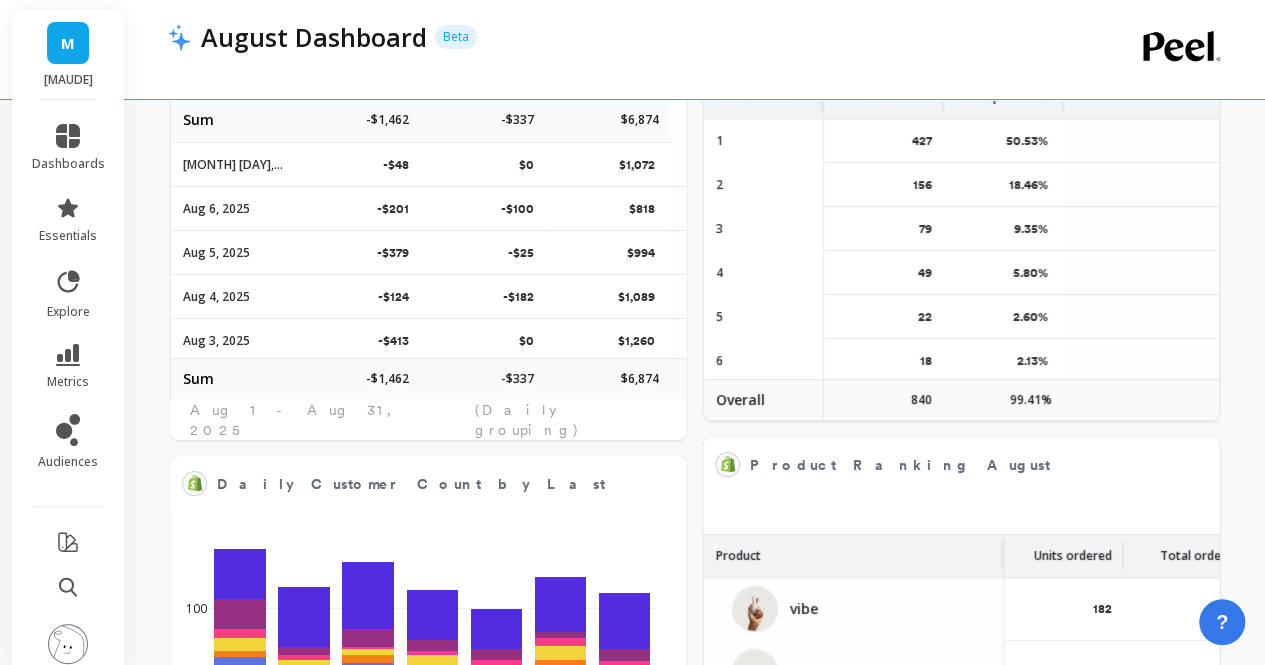 scroll, scrollTop: 3732, scrollLeft: 0, axis: vertical 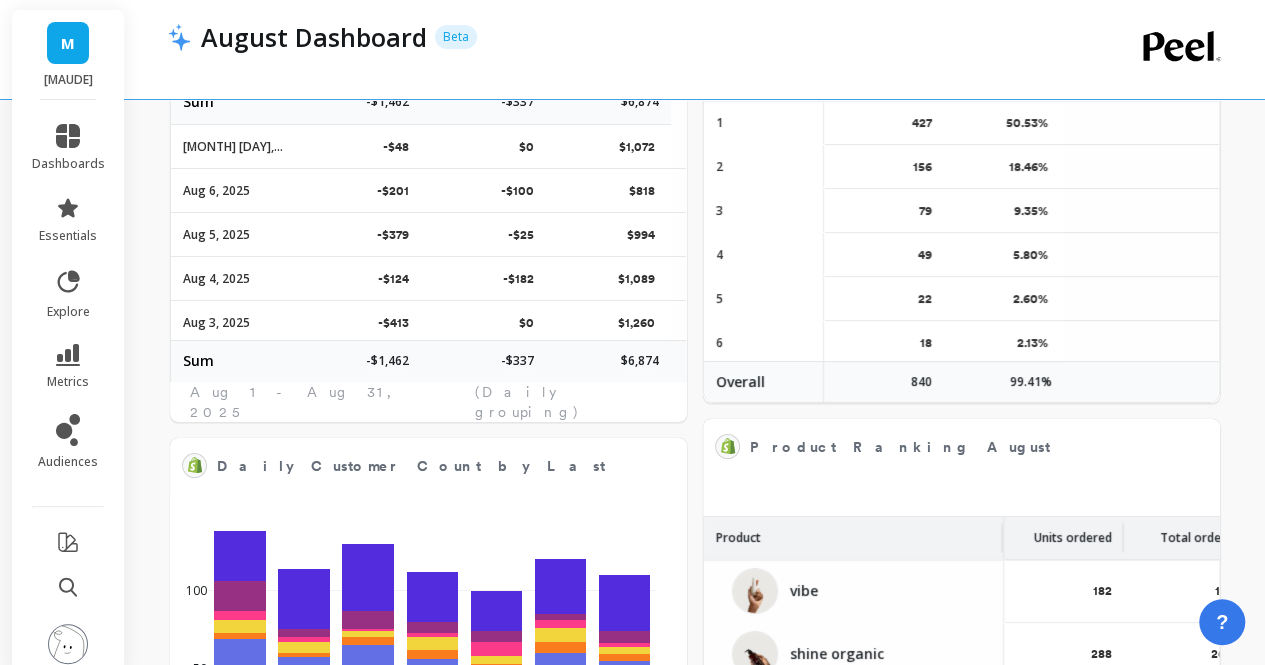 select on "sum" 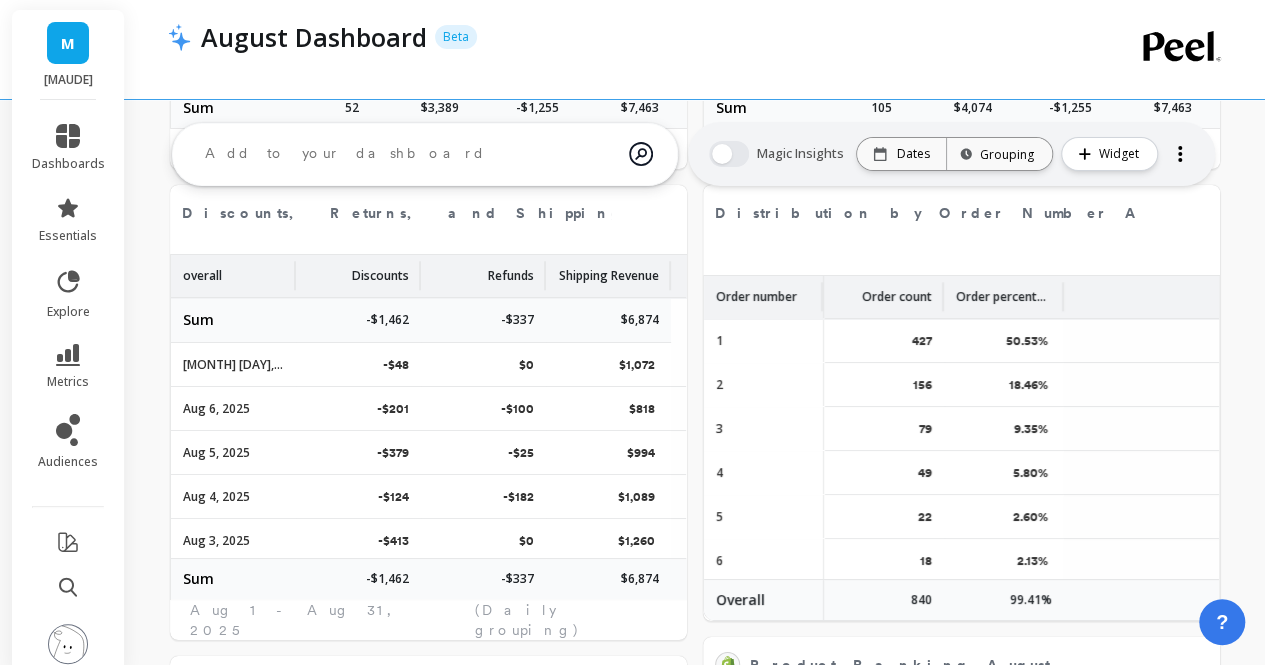 select on "sum" 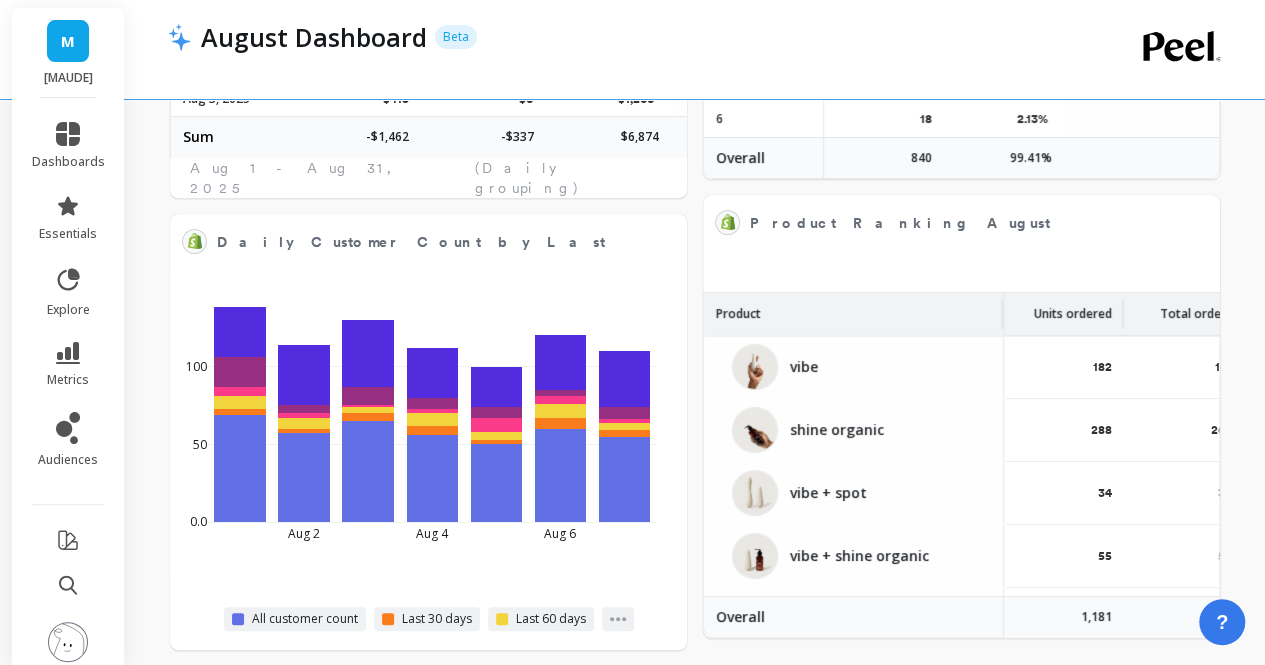 scroll, scrollTop: 3974, scrollLeft: 0, axis: vertical 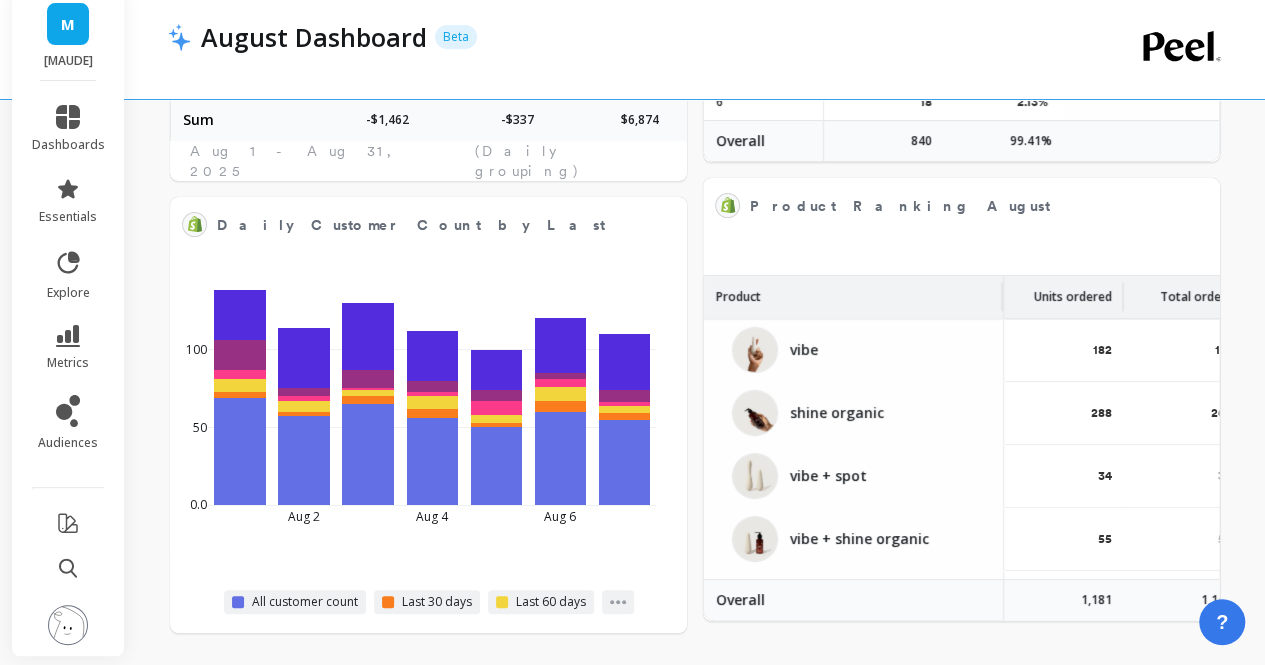 select on "sum" 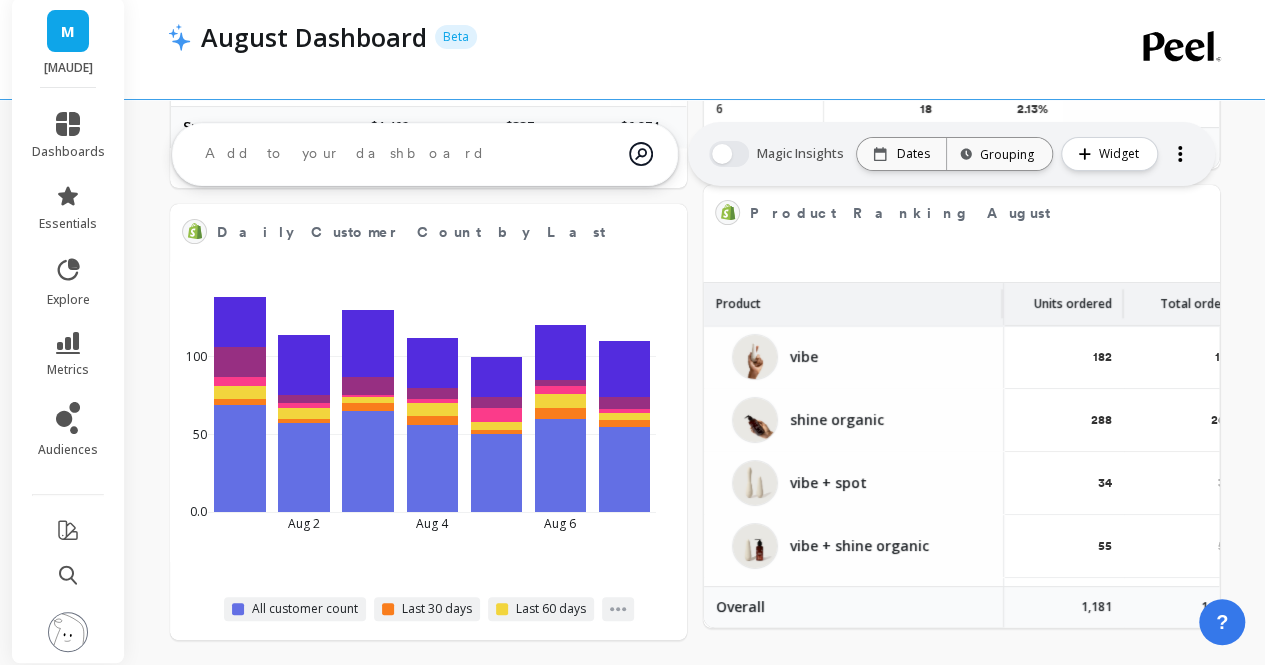 scroll, scrollTop: 3963, scrollLeft: 0, axis: vertical 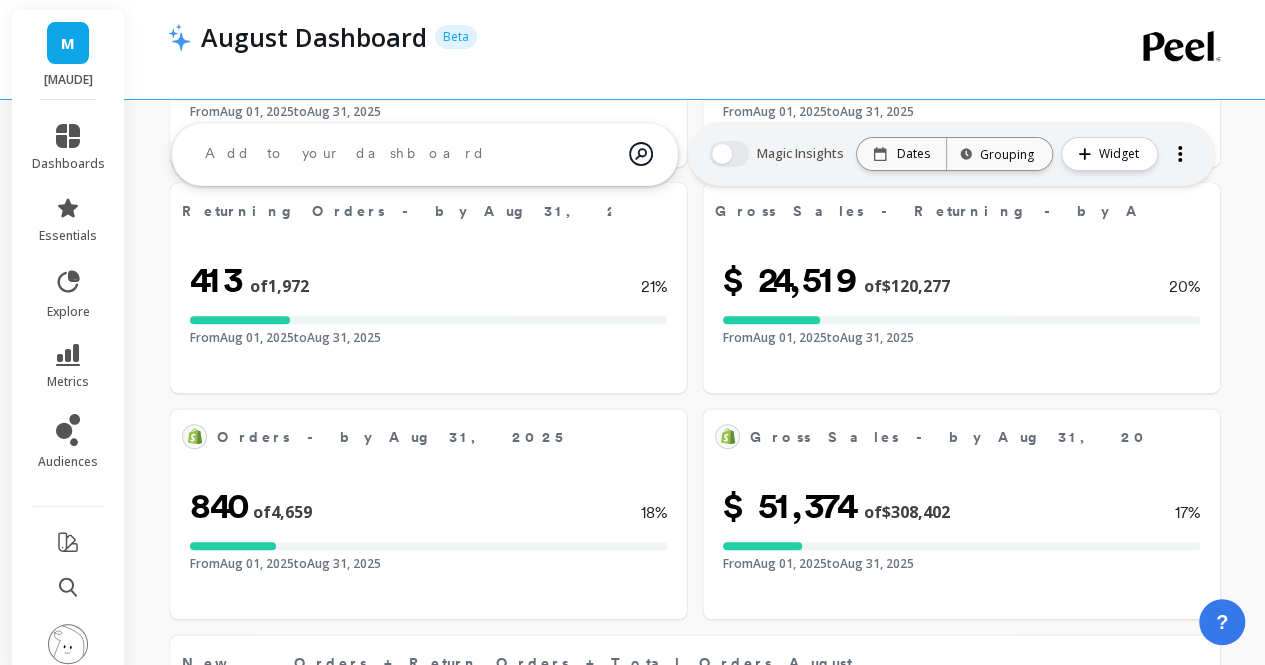 select on "sum" 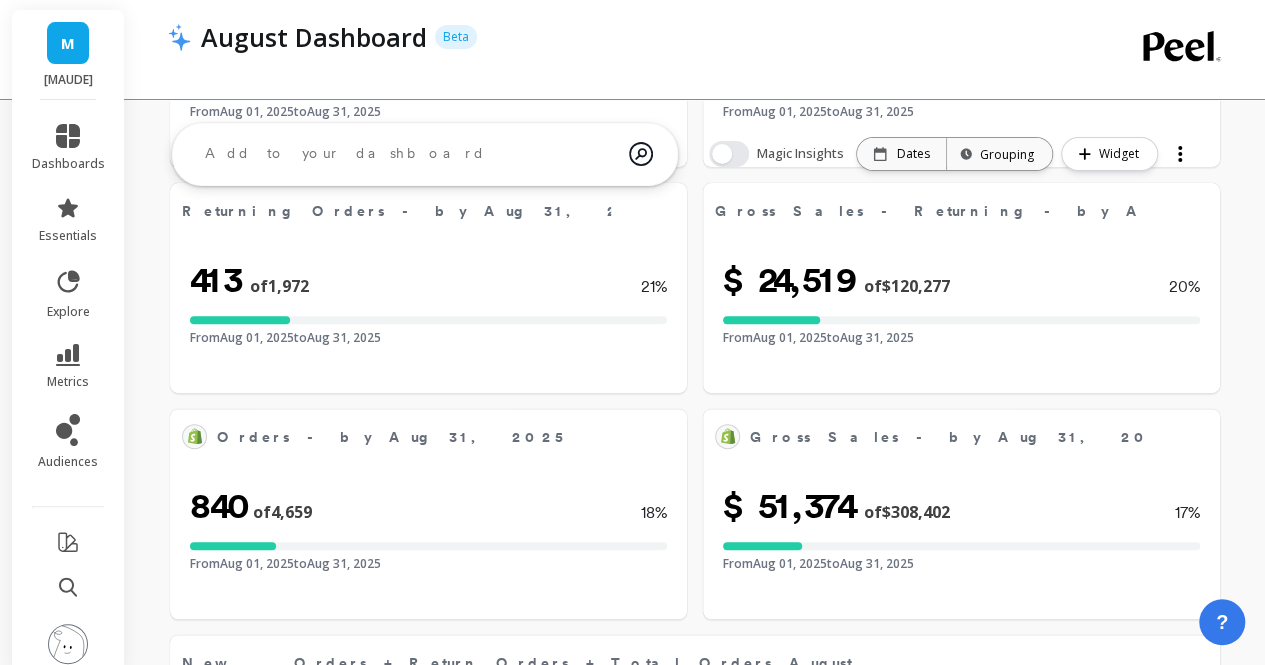 scroll, scrollTop: 0, scrollLeft: 0, axis: both 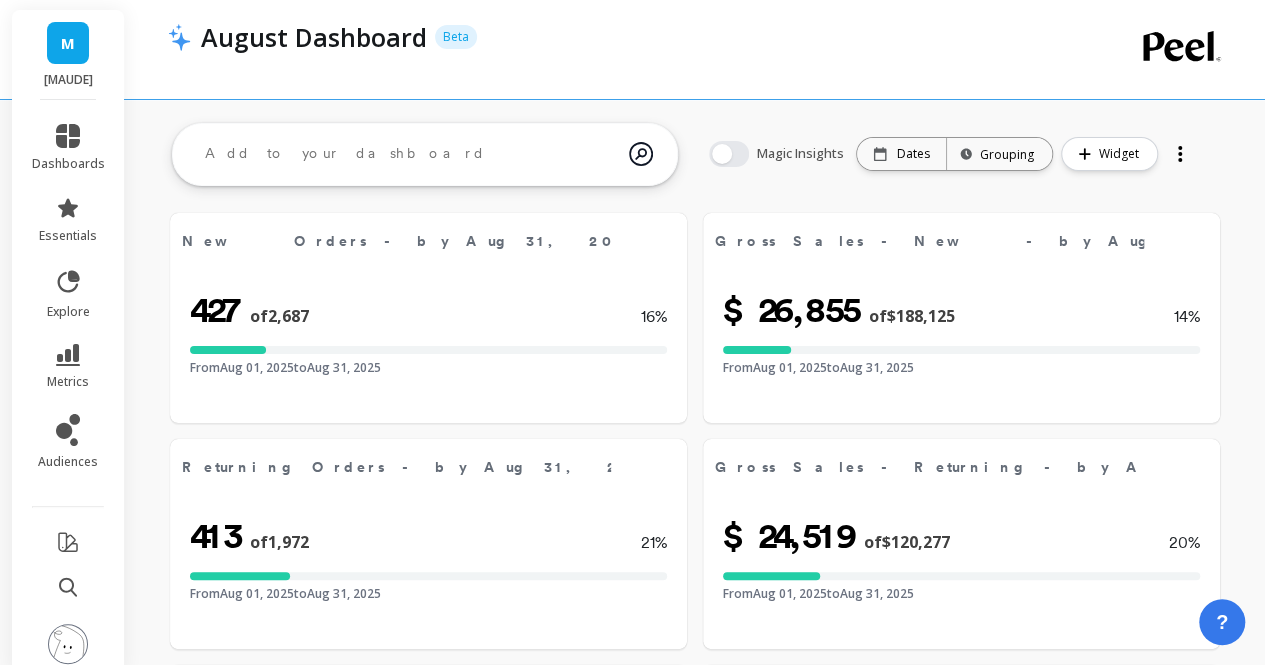 select on "sum" 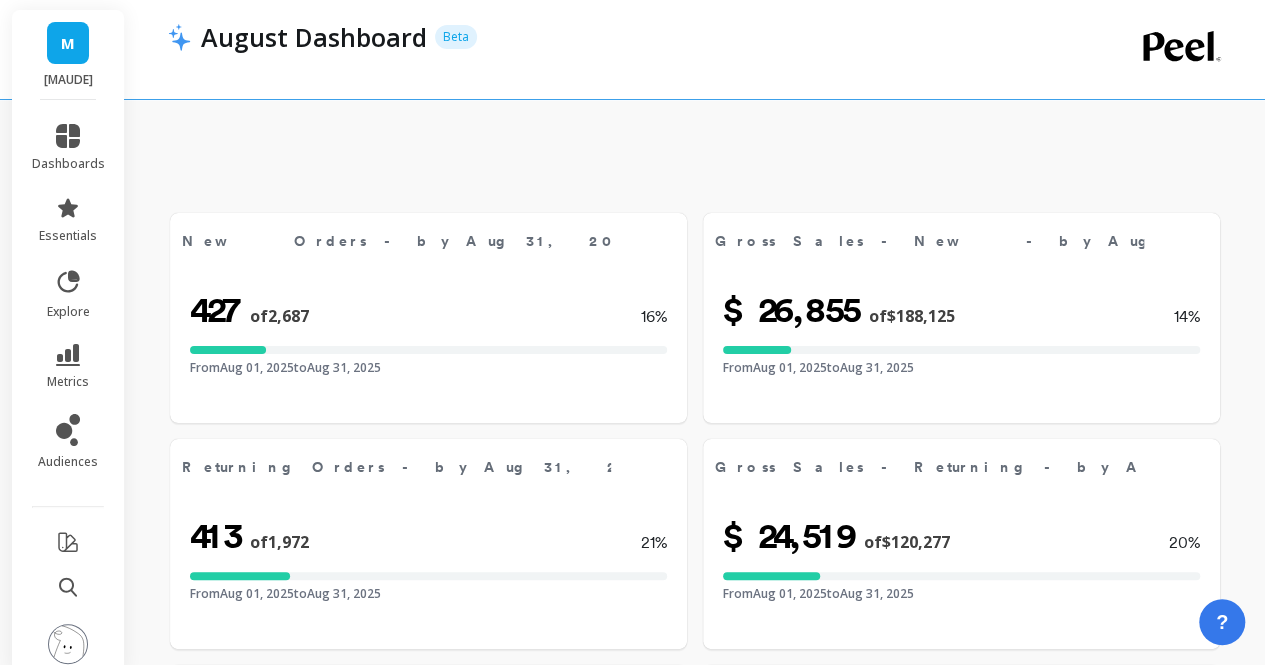 scroll, scrollTop: 456, scrollLeft: 0, axis: vertical 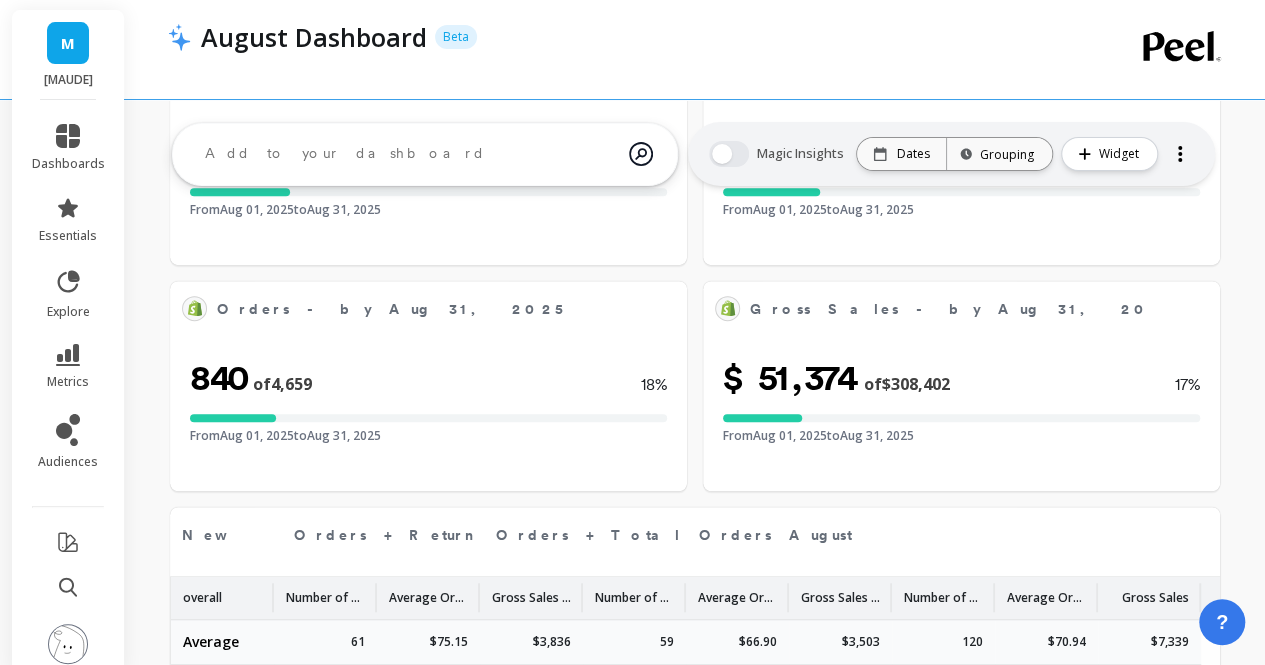 select on "sum" 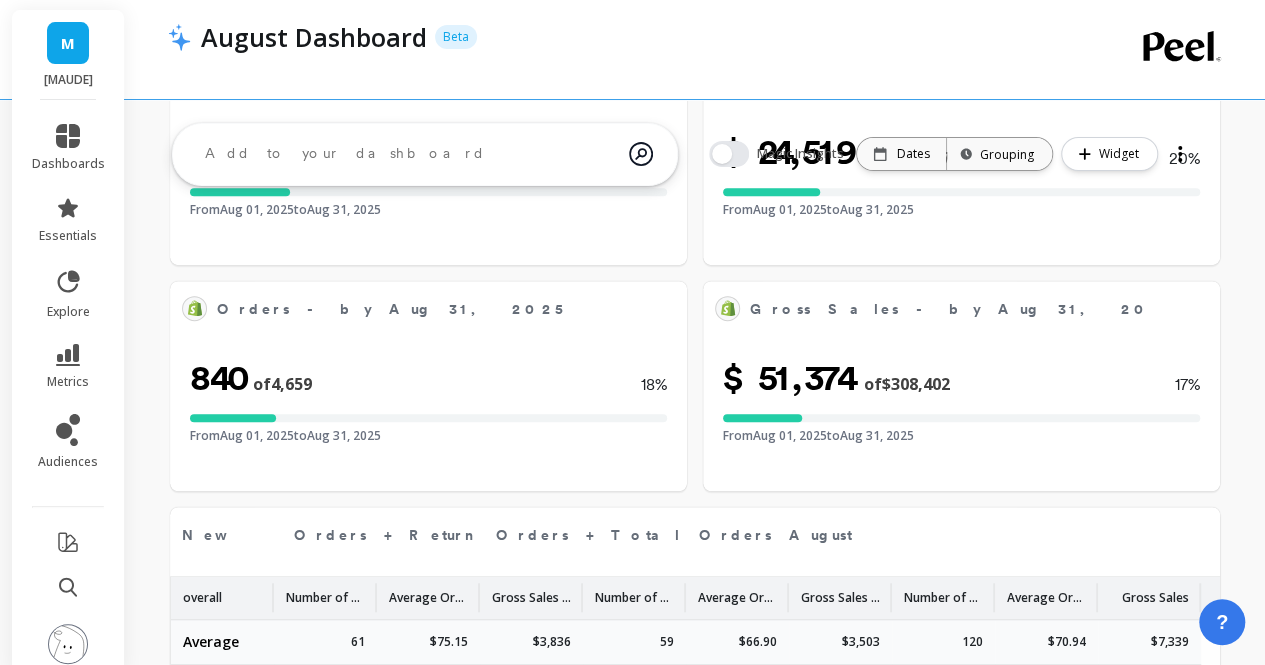 scroll, scrollTop: 0, scrollLeft: 0, axis: both 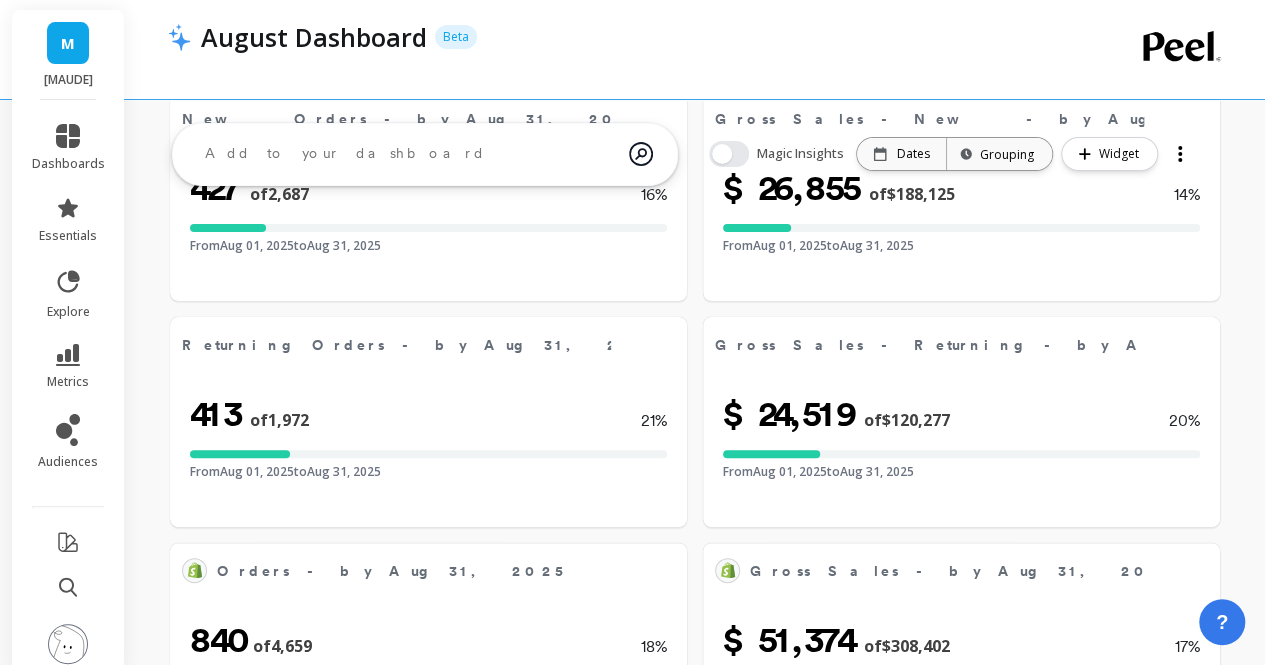 select on "sum" 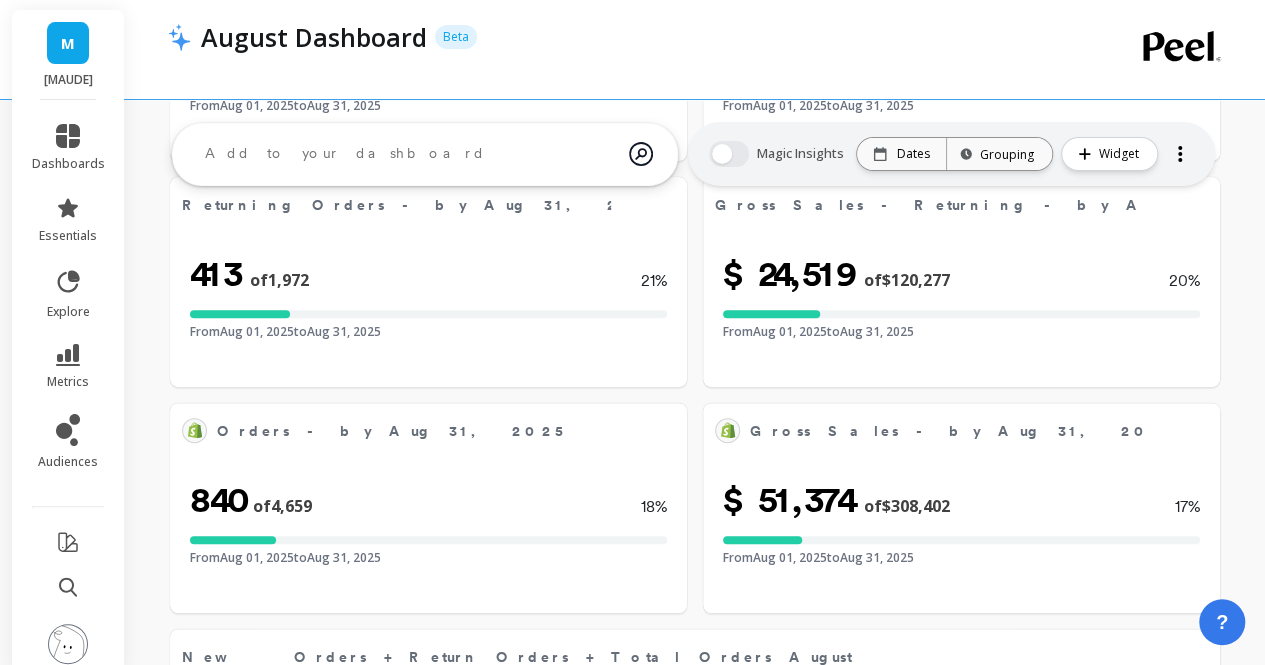 scroll, scrollTop: 170, scrollLeft: 0, axis: vertical 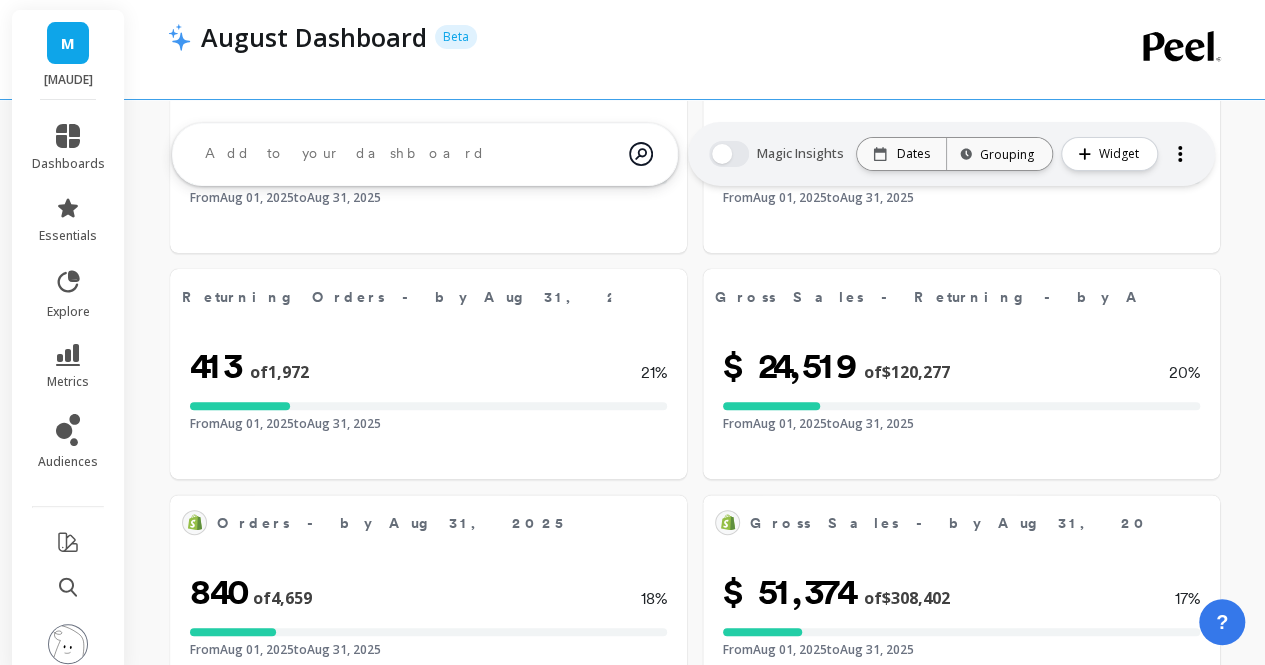 select on "sum" 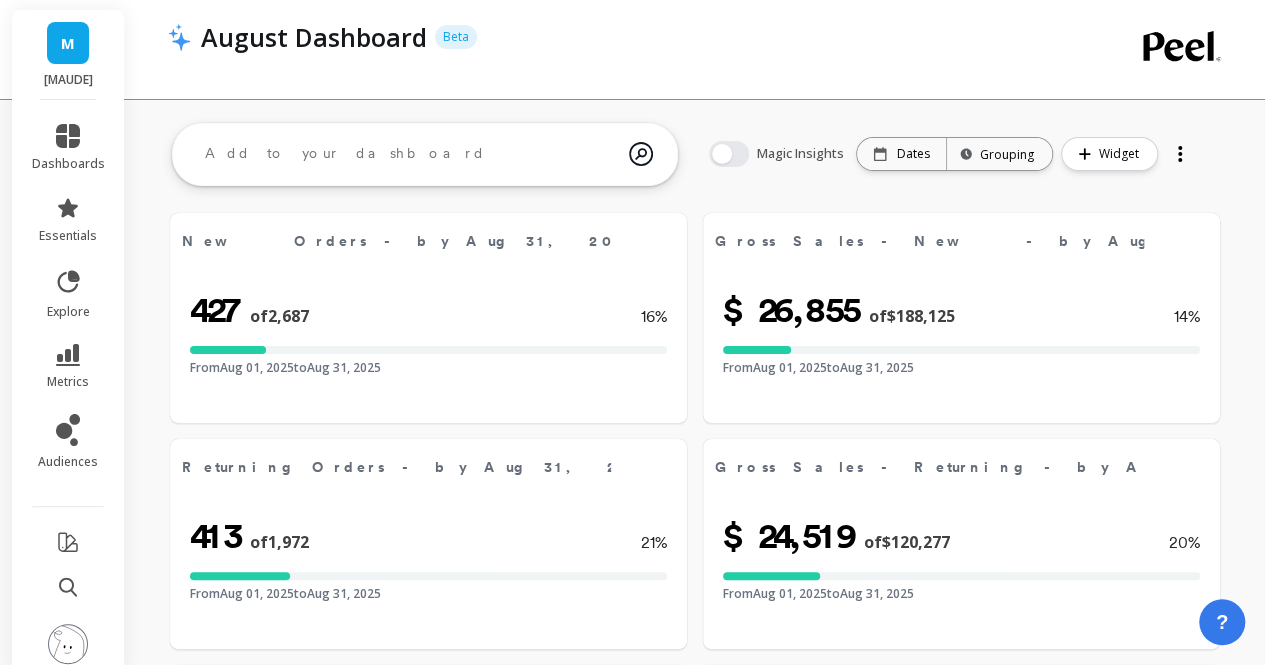 scroll, scrollTop: 55, scrollLeft: 0, axis: vertical 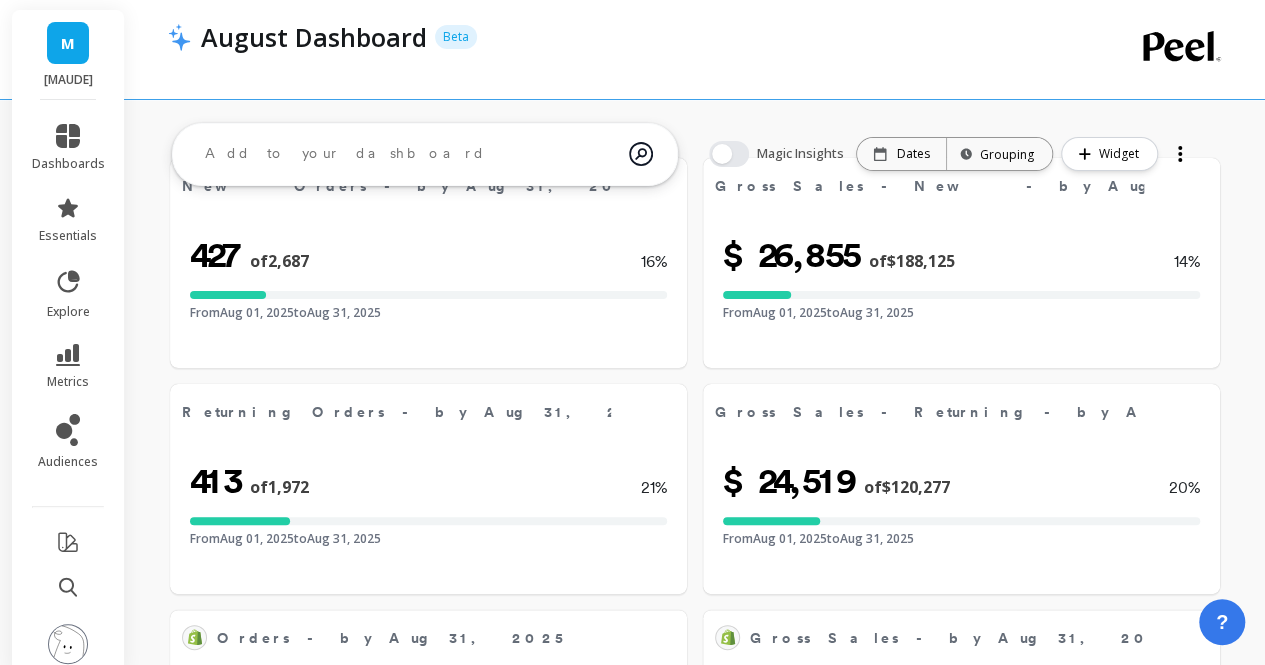 select on "sum" 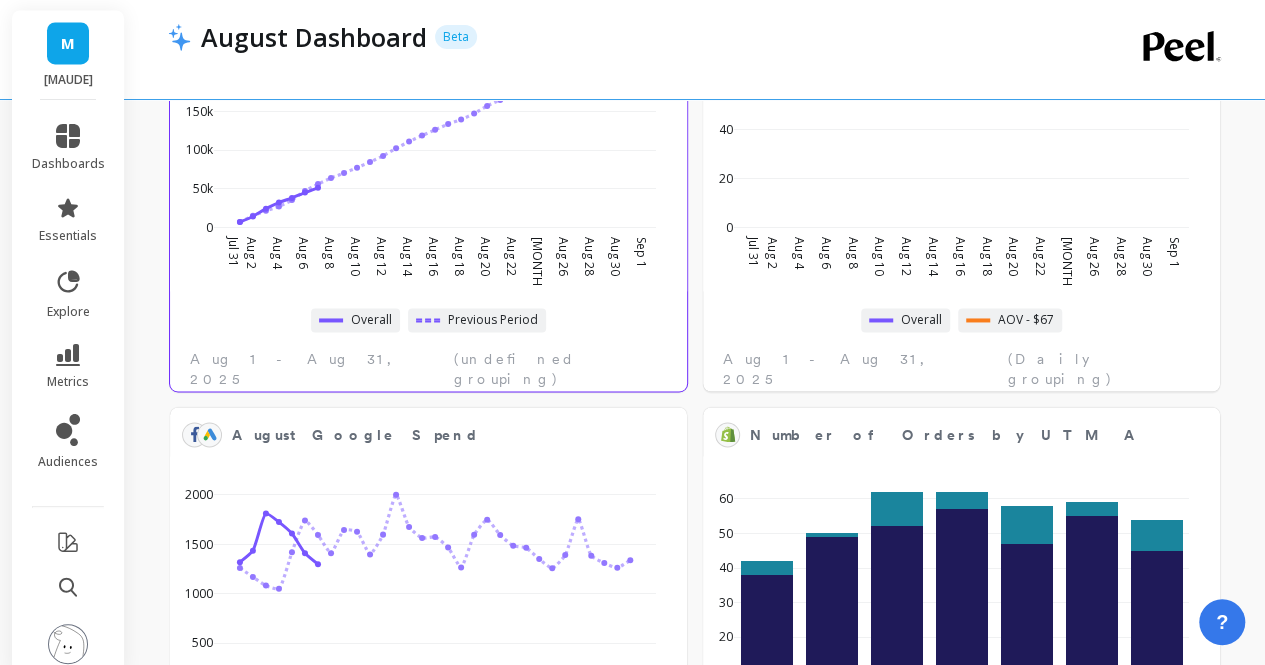 scroll, scrollTop: 1422, scrollLeft: 0, axis: vertical 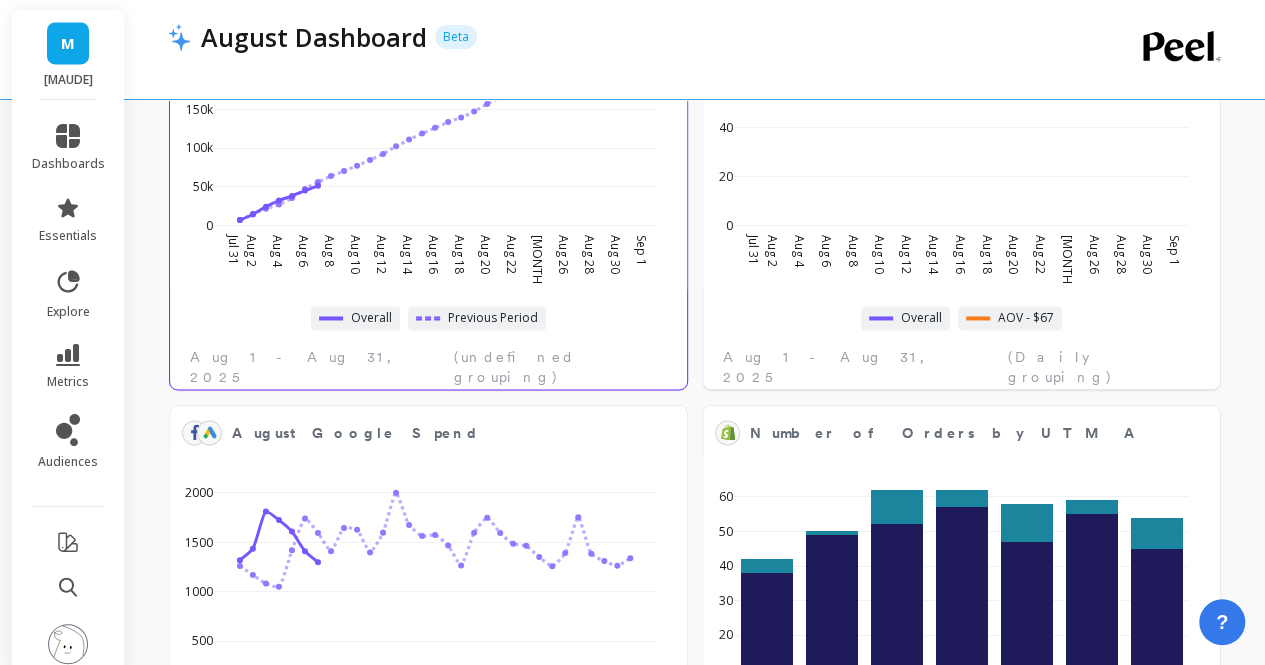select on "sum" 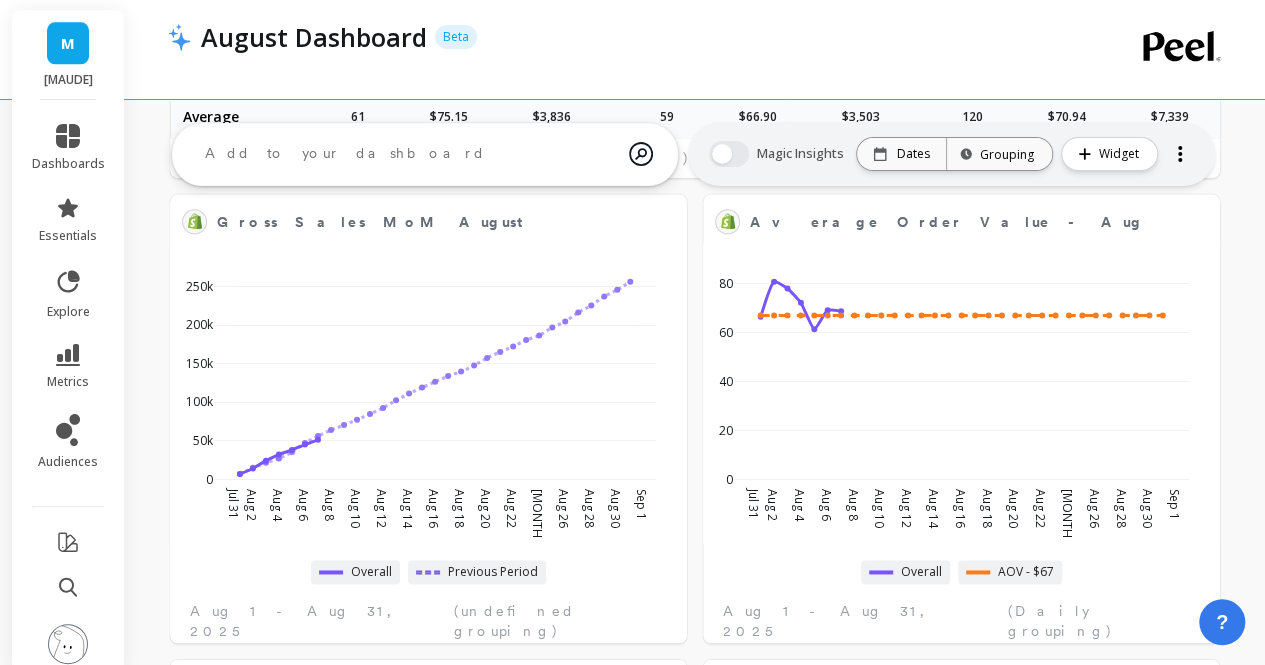 scroll, scrollTop: 1170, scrollLeft: 0, axis: vertical 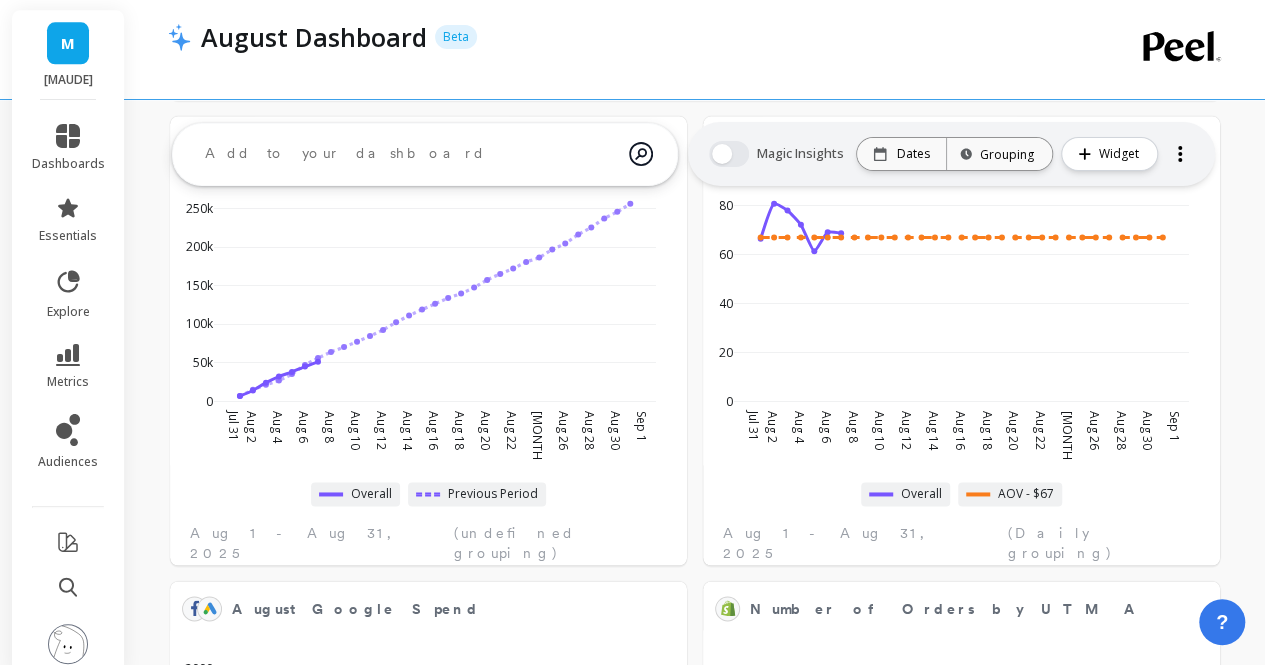 select on "sum" 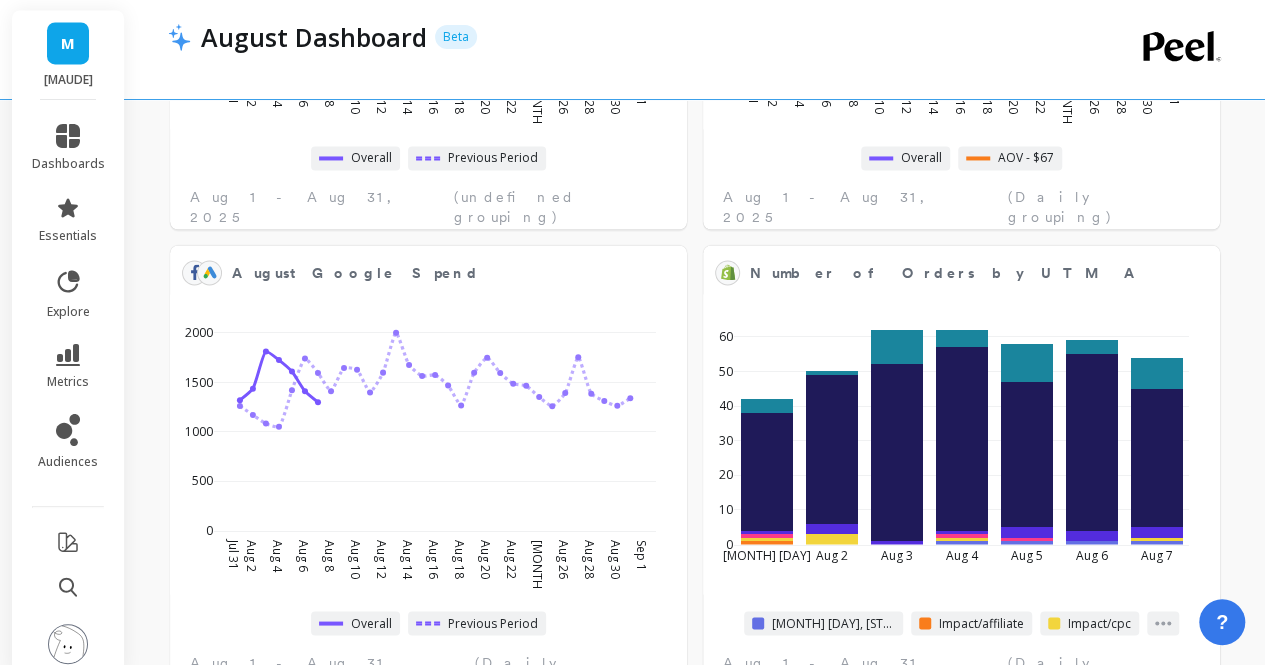 select on "sum" 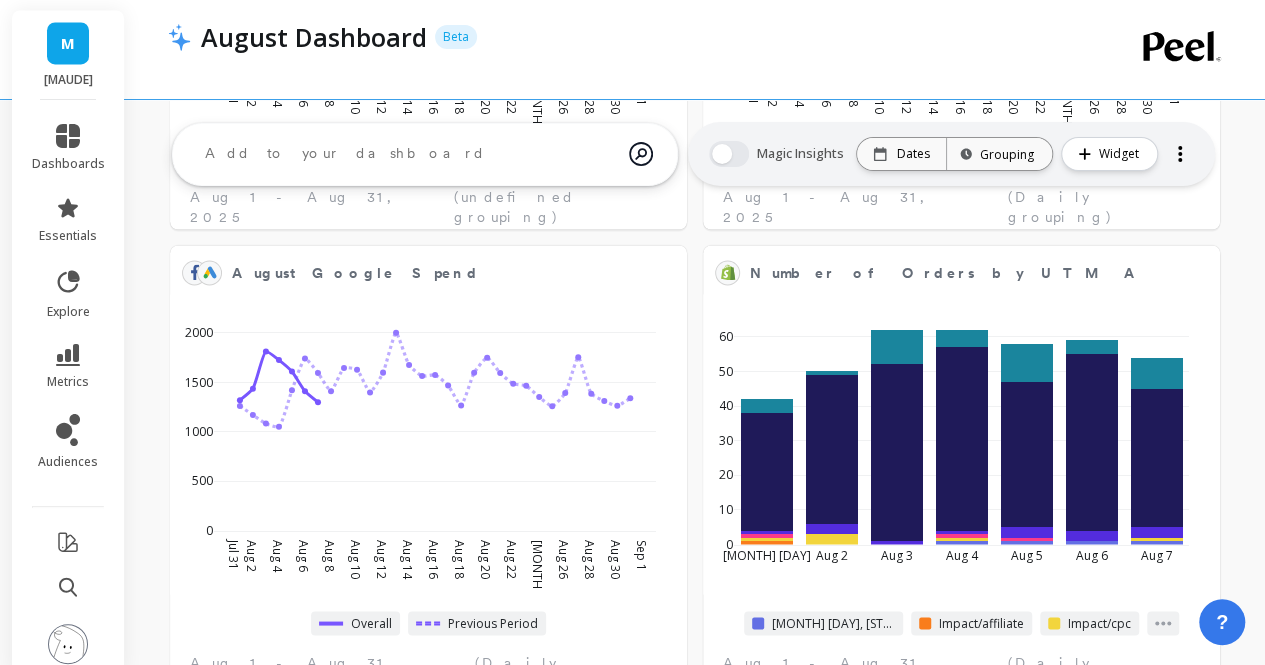 scroll, scrollTop: 1604, scrollLeft: 0, axis: vertical 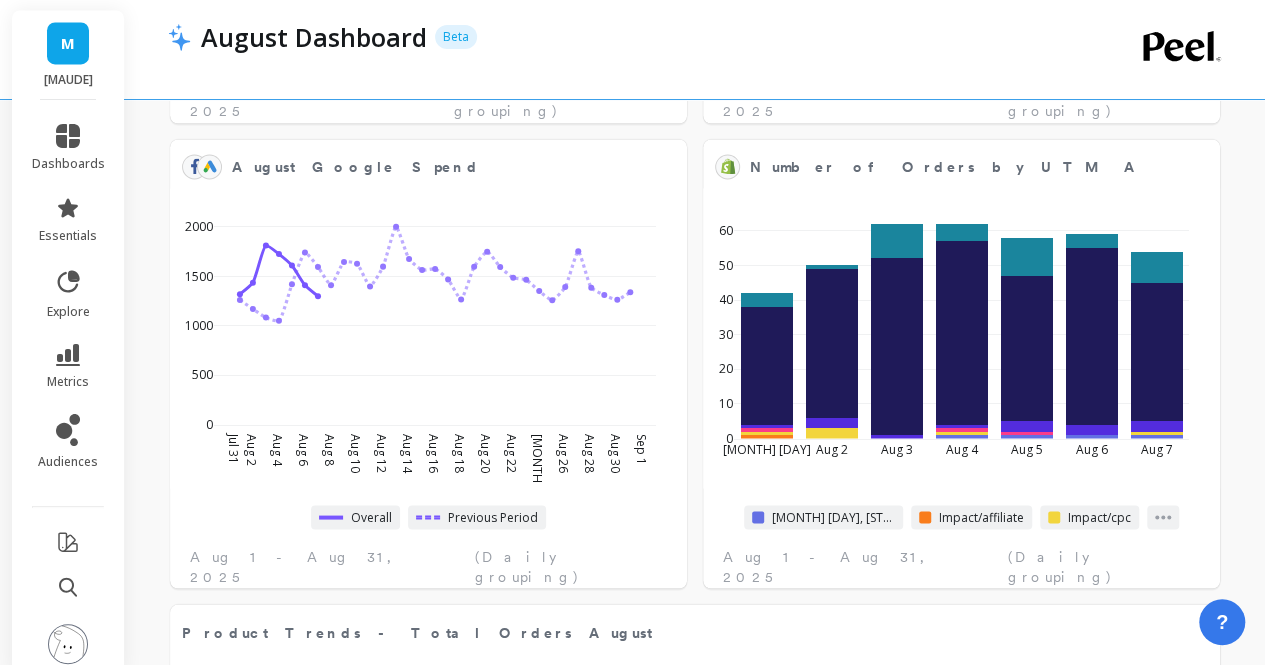 type 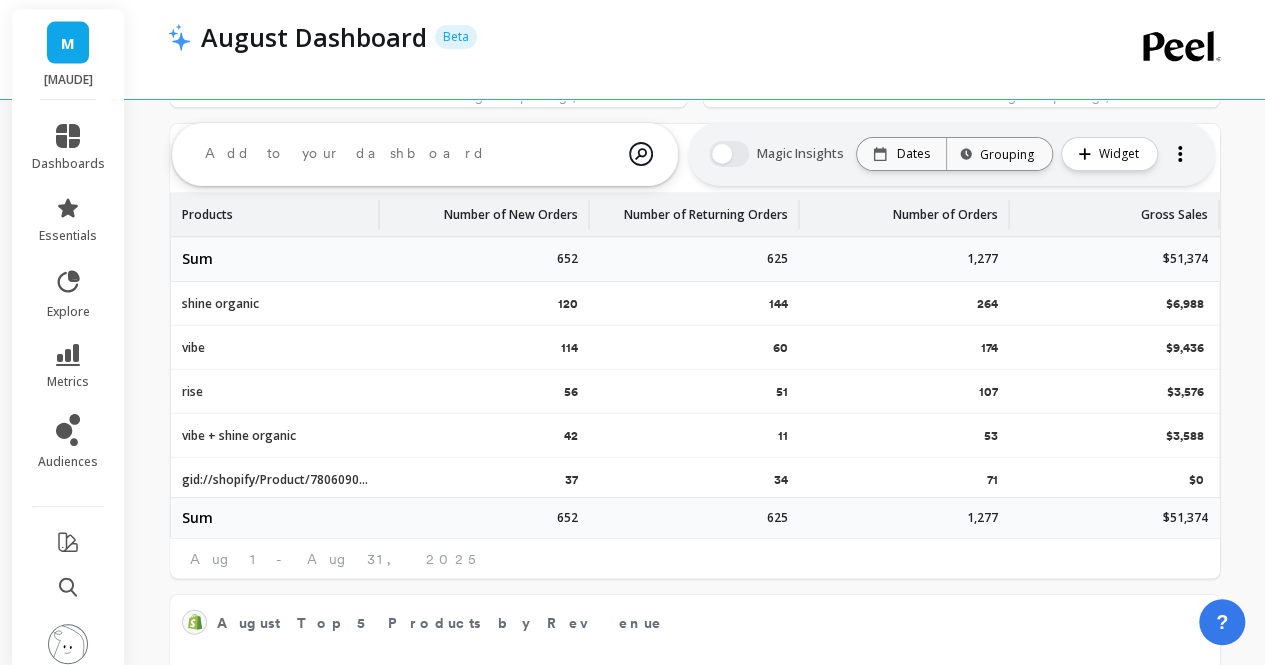 scroll, scrollTop: 2166, scrollLeft: 0, axis: vertical 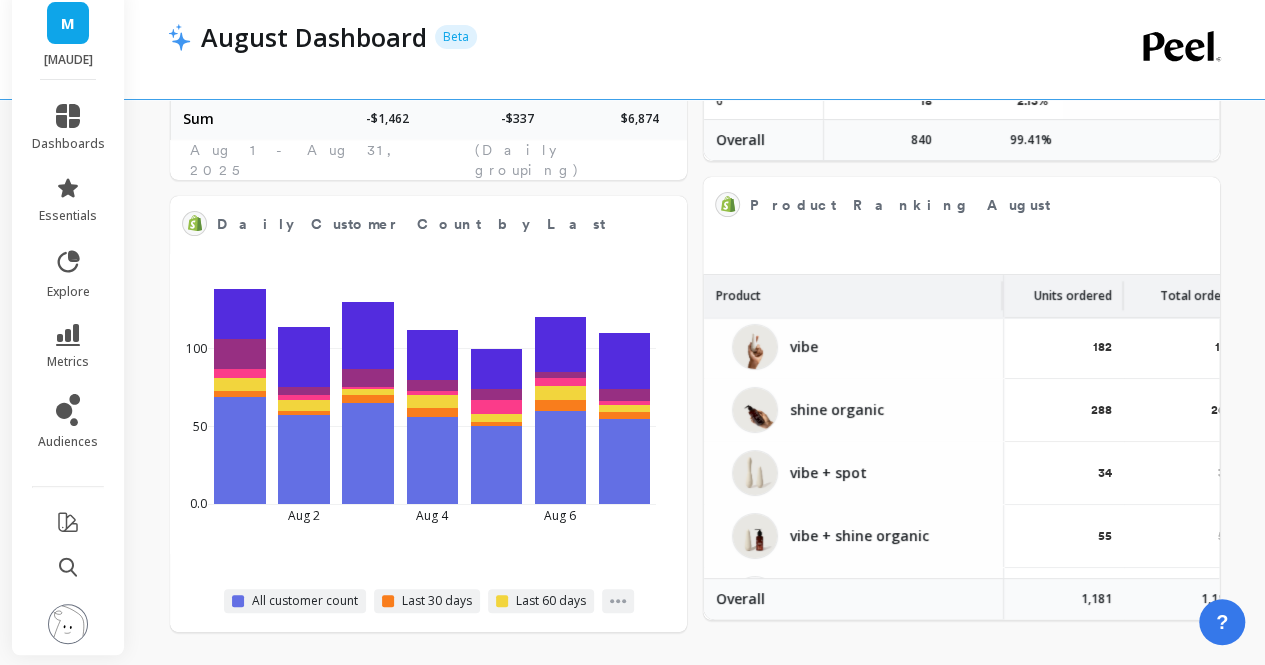 drag, startPoint x: 1074, startPoint y: 474, endPoint x: 1227, endPoint y: 250, distance: 271.26556 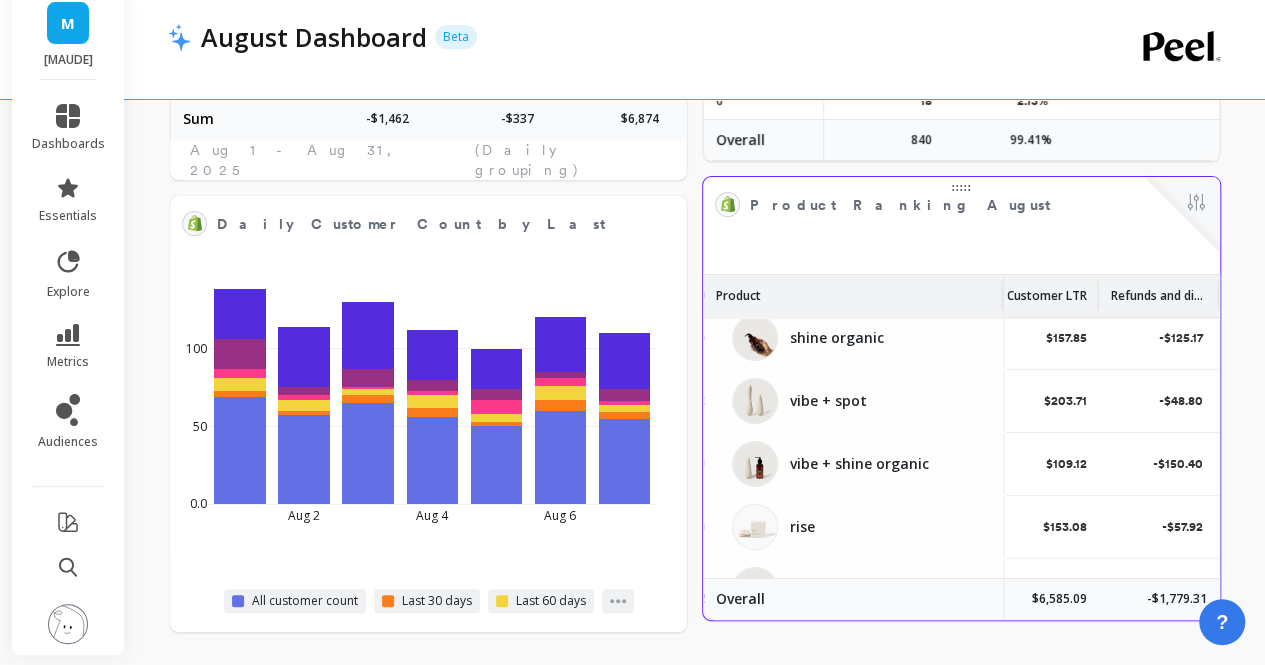scroll, scrollTop: 74, scrollLeft: 759, axis: both 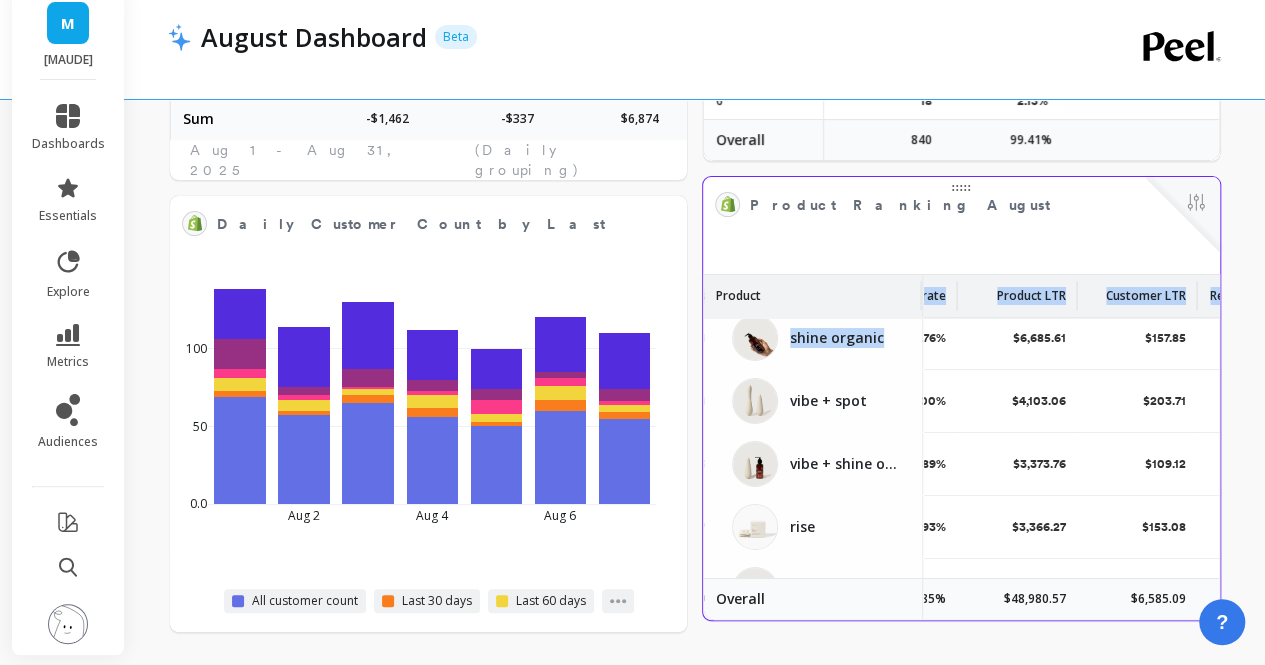 drag, startPoint x: 1001, startPoint y: 305, endPoint x: 920, endPoint y: 355, distance: 95.189285 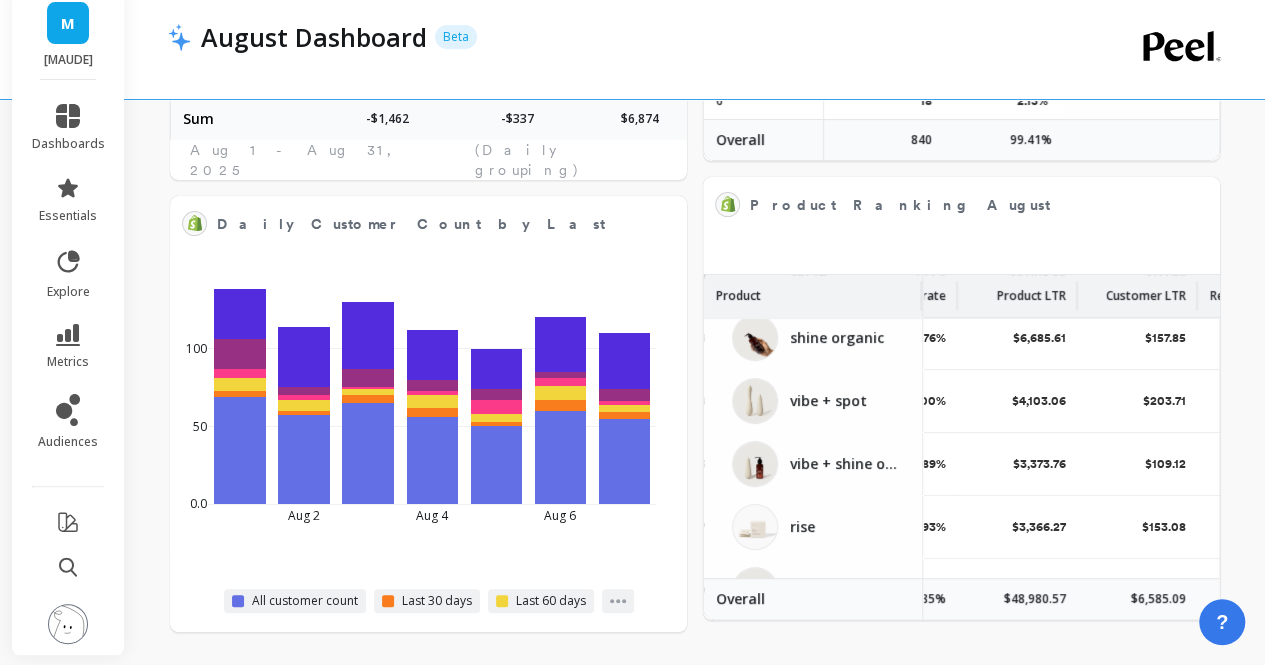 click on "New Orders -  by Aug 31, 2025 Edit Widget & Insights 427   of  2,687 16 %   From  Aug 01, 2025  to  Aug 31, 2025 Gross Sales - New -  by Aug 31, 2025 Edit Widget & Insights $26,855   of  $188,125 14 %   From  Aug 01, 2025  to  Aug 31, 2025 Returning Orders -  by Aug 31, 2025 Edit Widget & Insights 413   of  1,972 21 %   From  Aug 01, 2025  to  Aug 31, 2025 Gross Sales - Returning -  by Aug 31, 2025 Edit Widget & Insights $24,519   of  $120,277 20 %   From  Aug 01, 2025  to  Aug 31, 2025 Orders -  by Aug 31, 2025 Edit Widget & Insights 840   of  4,659 18 %   From  Aug 01, 2025  to  Aug 31, 2025 Gross Sales -  by Aug 31, 2025 Edit Widget & Insights $51,374   of  $308,402 17 %   From  Aug 01, 2025  to  Aug 31, 2025 New Orders + Return Orders + Total Orders August Edit Widget & Insights overall Number of New Orders Average Order Value (New) Gross Sales - New Number of Returning Orders Average Order Value (Returning) Gross Sales - Returning Number of Orders Average Order Value Gross Sales Average Sum Max Min 61 59" at bounding box center [695, -1565] 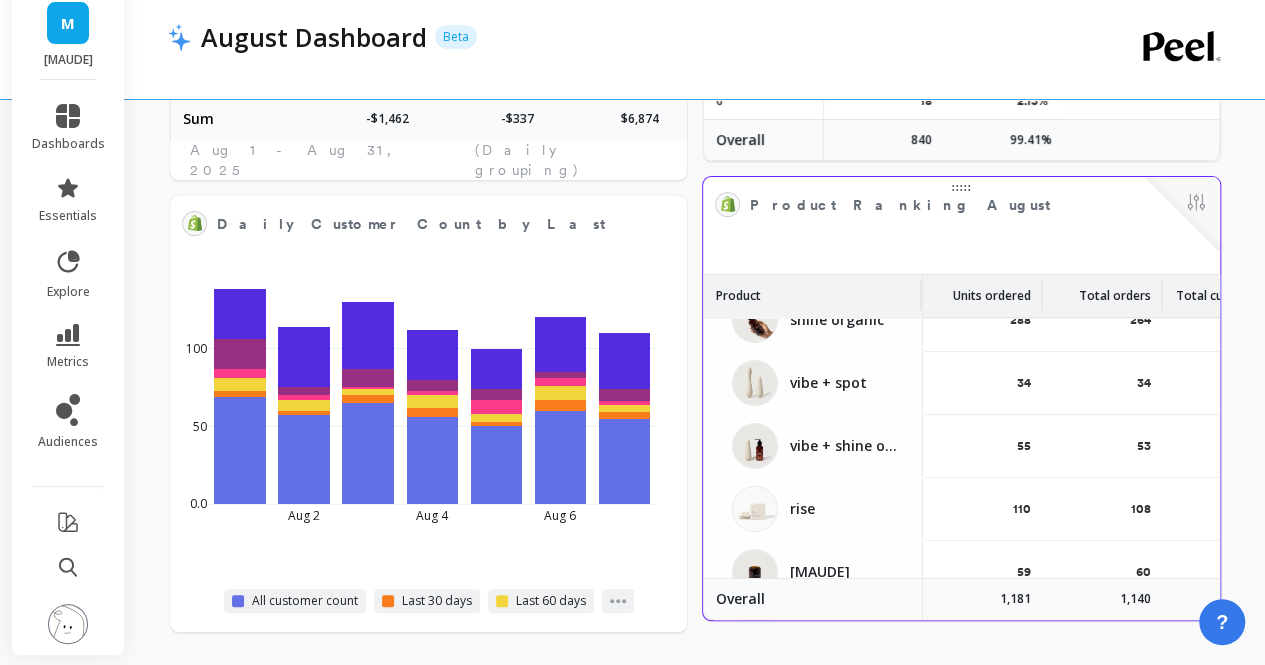 scroll, scrollTop: 0, scrollLeft: 0, axis: both 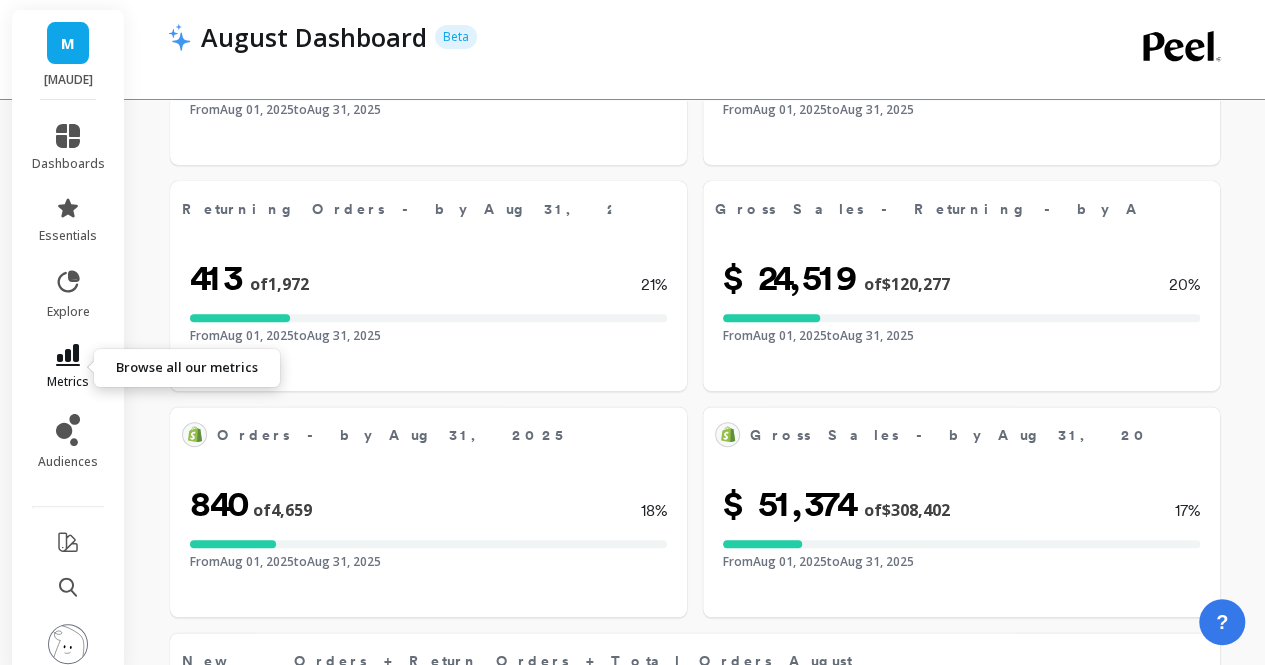 click 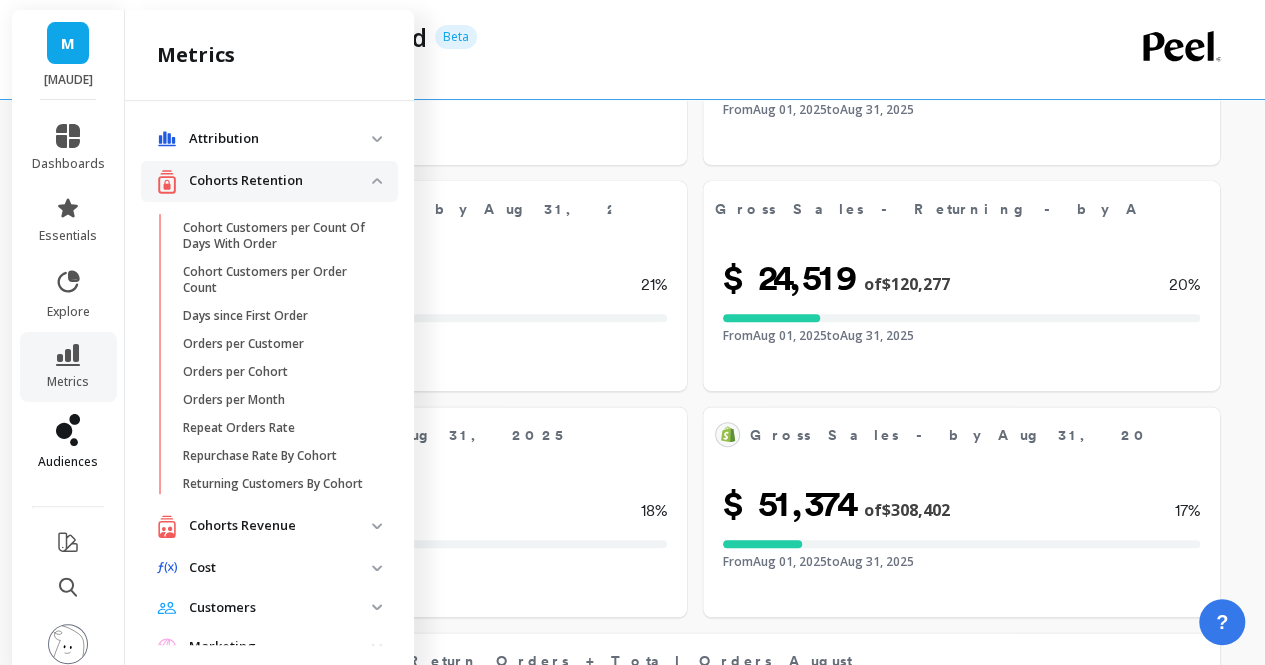 scroll, scrollTop: 844, scrollLeft: 0, axis: vertical 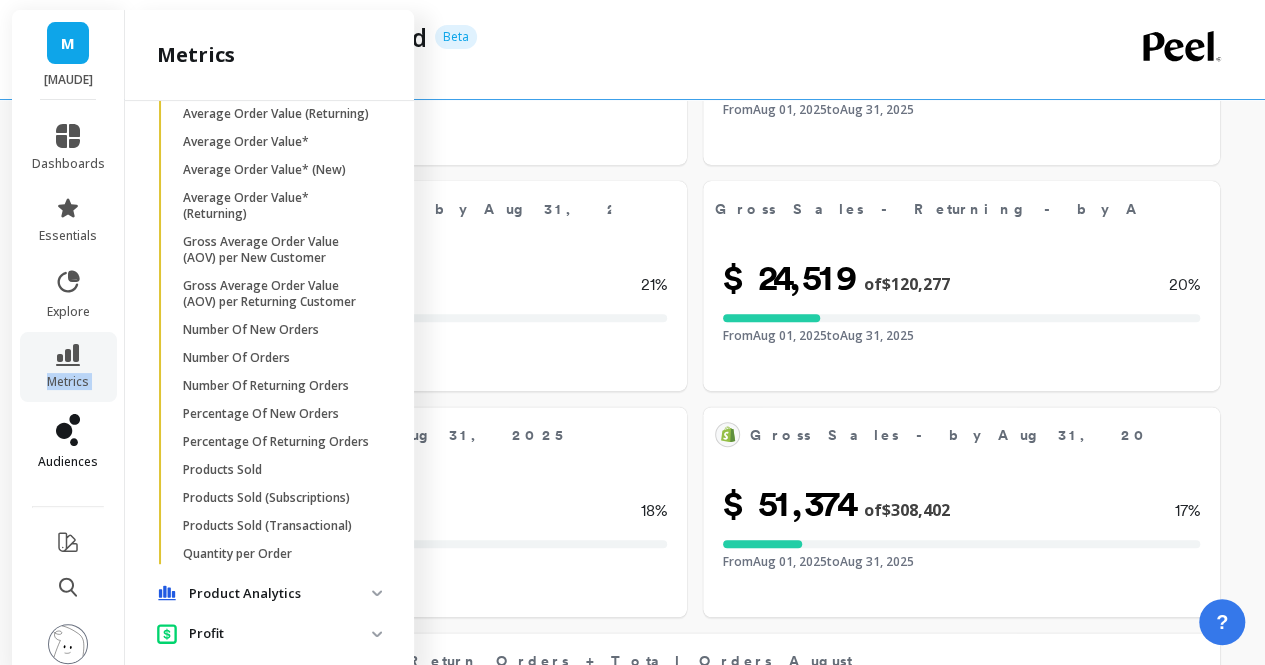 drag, startPoint x: 59, startPoint y: 357, endPoint x: 54, endPoint y: 441, distance: 84.14868 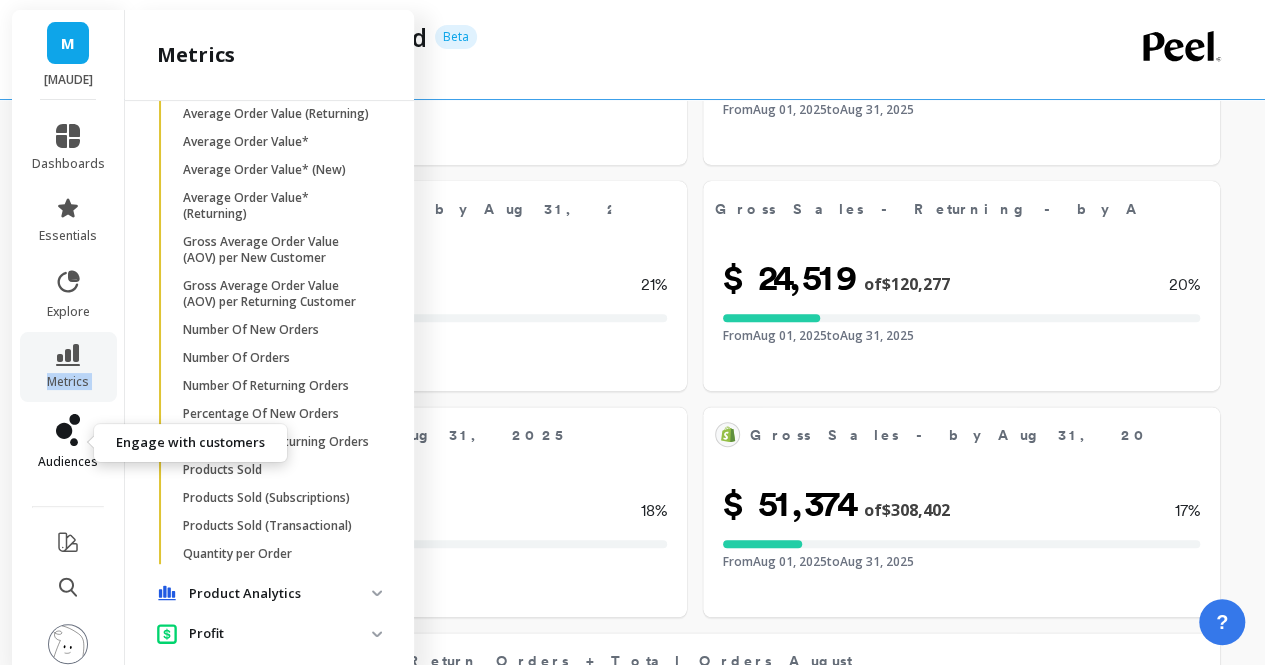 click 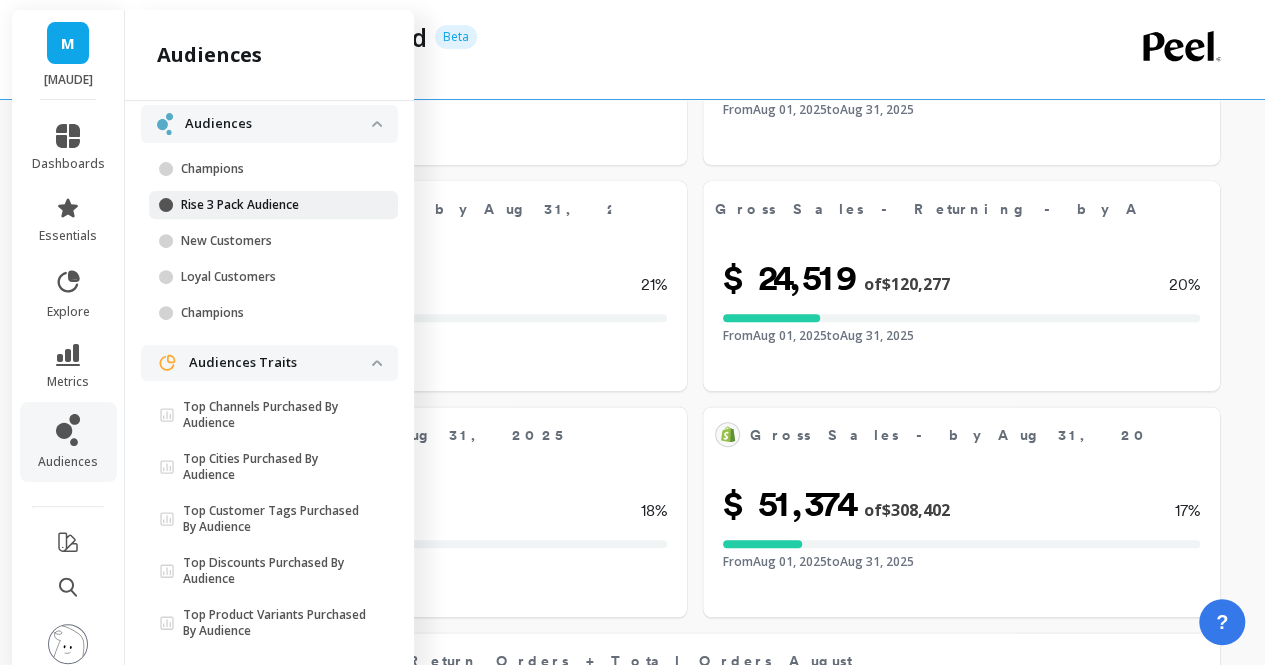 scroll, scrollTop: 115, scrollLeft: 0, axis: vertical 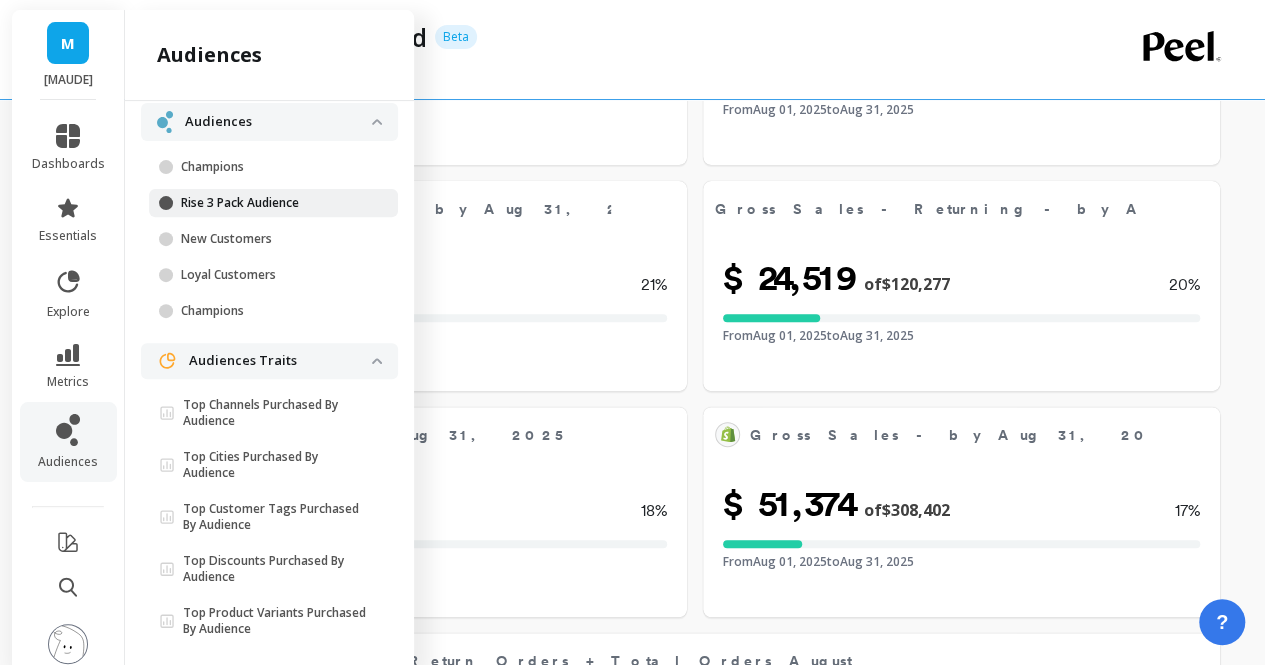 click on "Rise 3 Pack Audience" at bounding box center (276, 203) 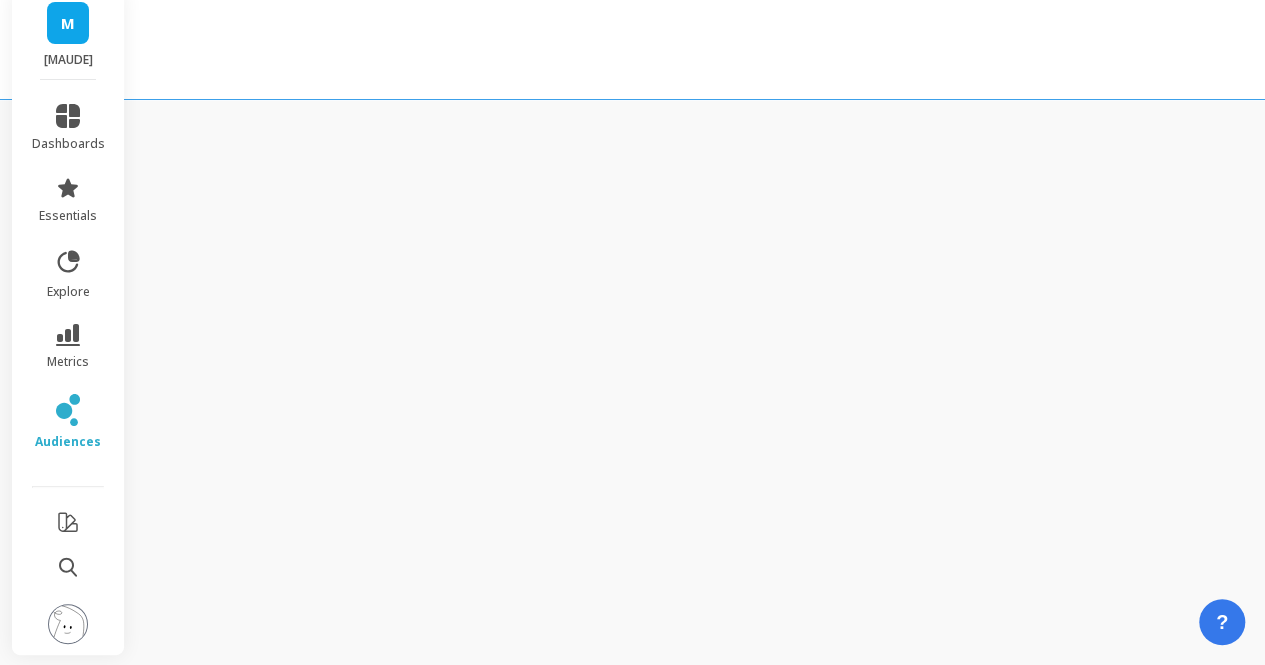 scroll, scrollTop: 0, scrollLeft: 0, axis: both 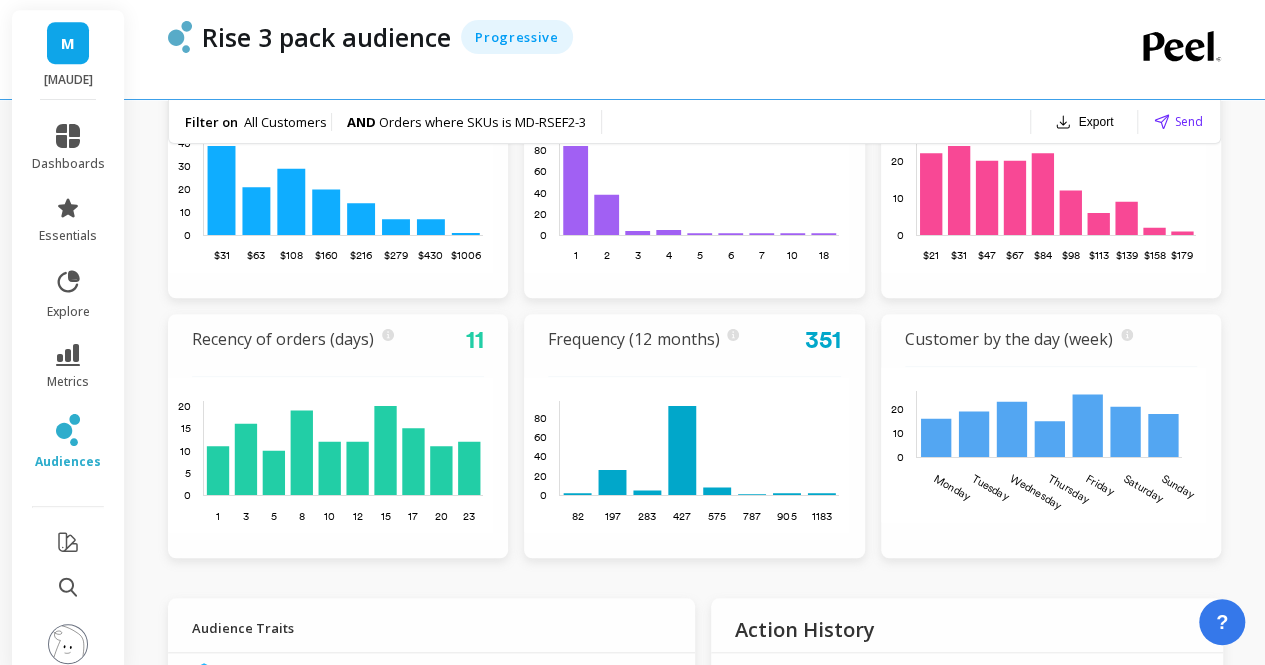 click on "Export" at bounding box center [1084, 122] 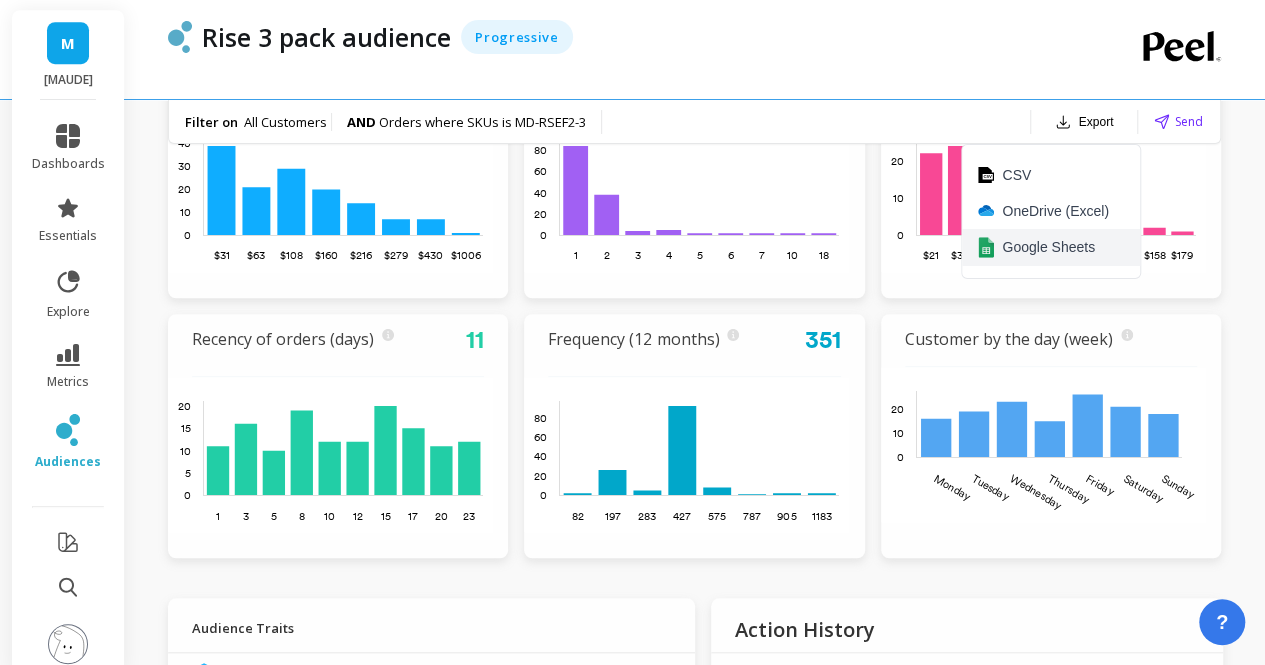 click on "Google Sheets" at bounding box center [1051, 248] 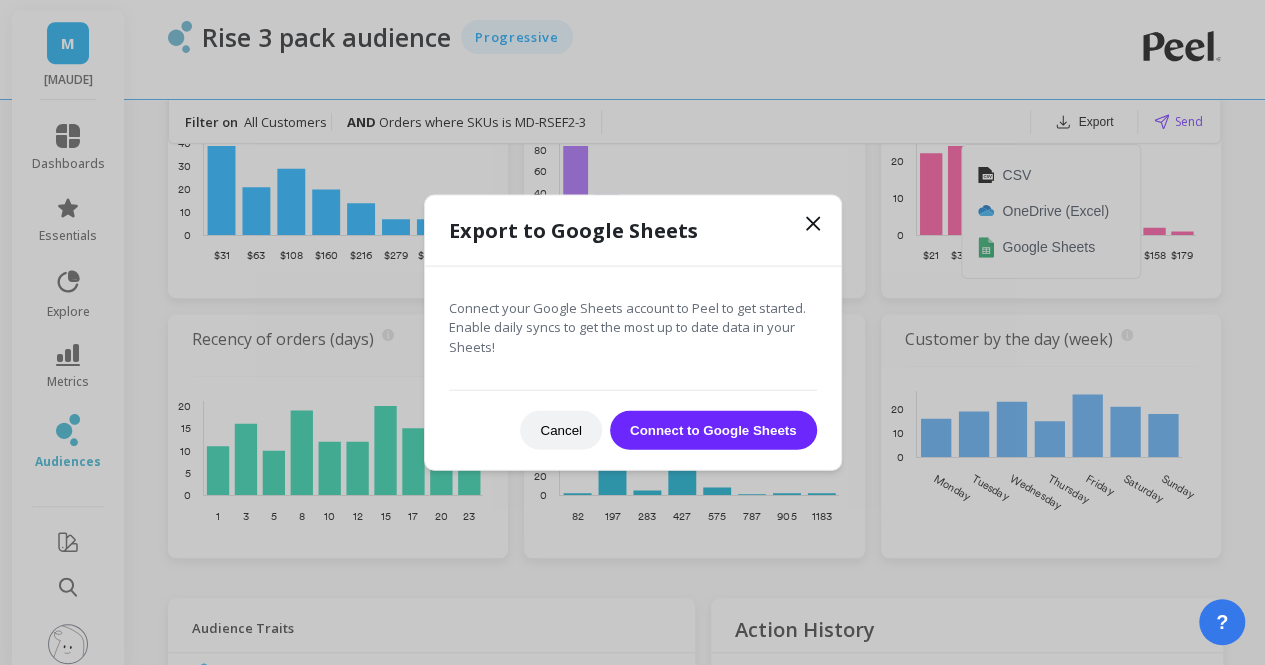 click on "Connect to Google Sheets" at bounding box center (713, 430) 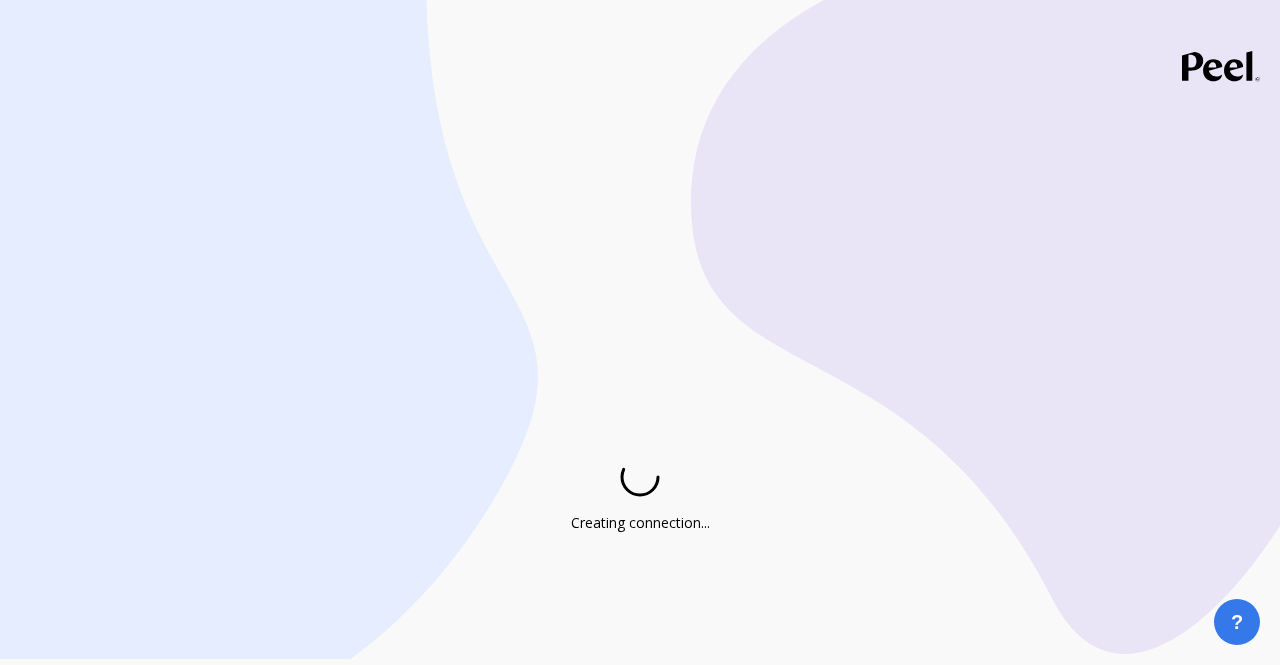 scroll, scrollTop: 0, scrollLeft: 0, axis: both 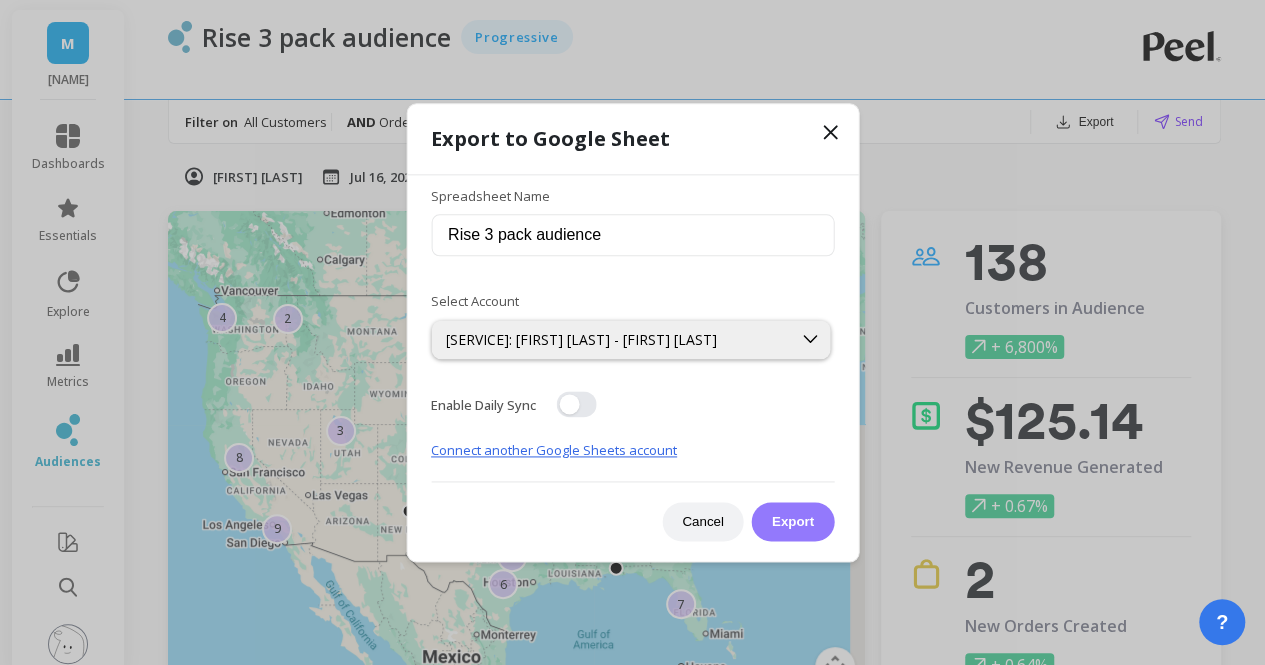 click on "Export" at bounding box center (793, 521) 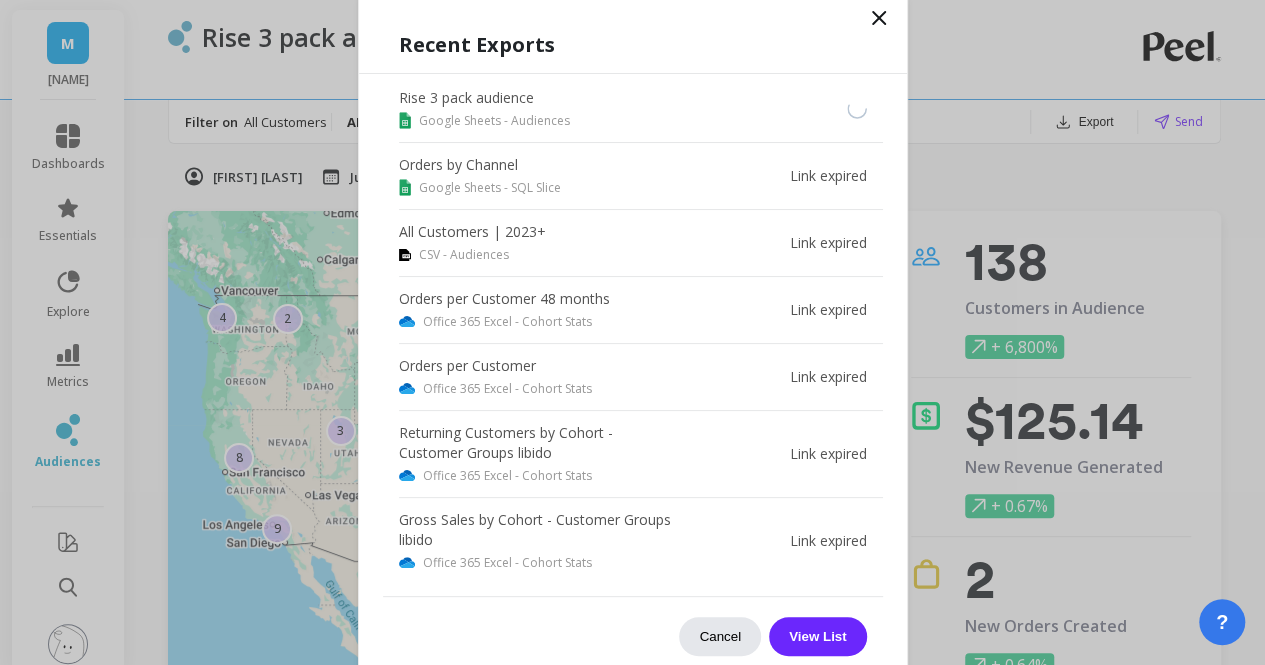 click on "Cancel" at bounding box center [720, 636] 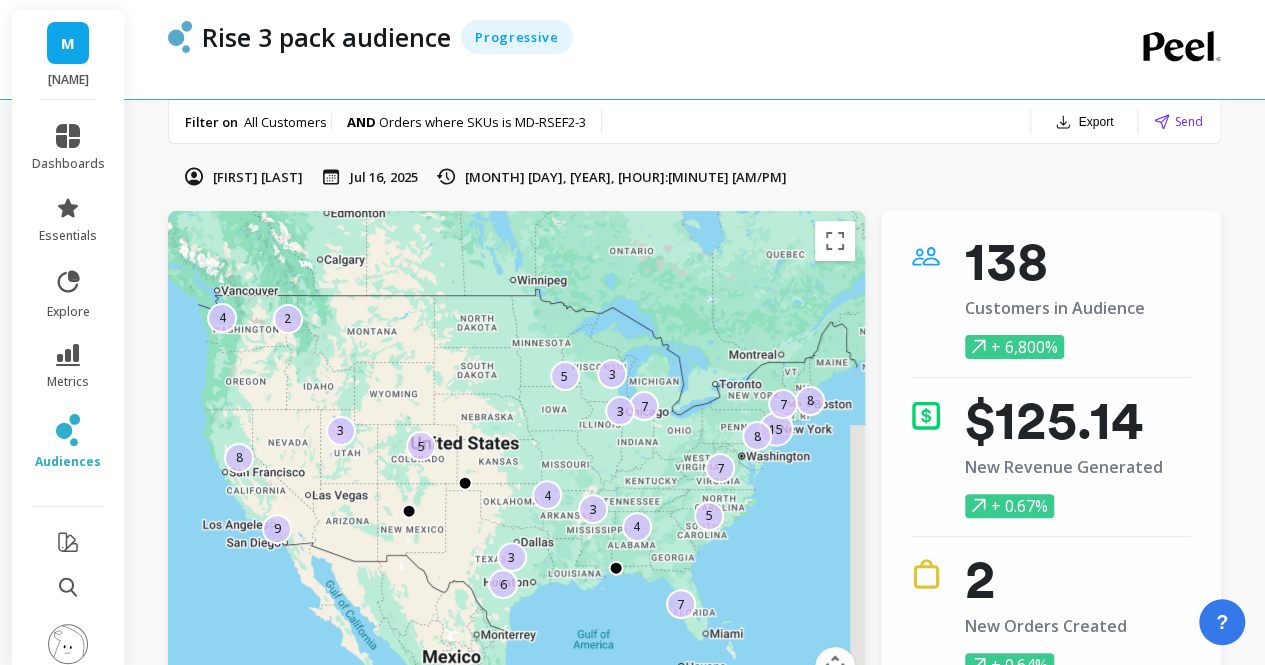 click 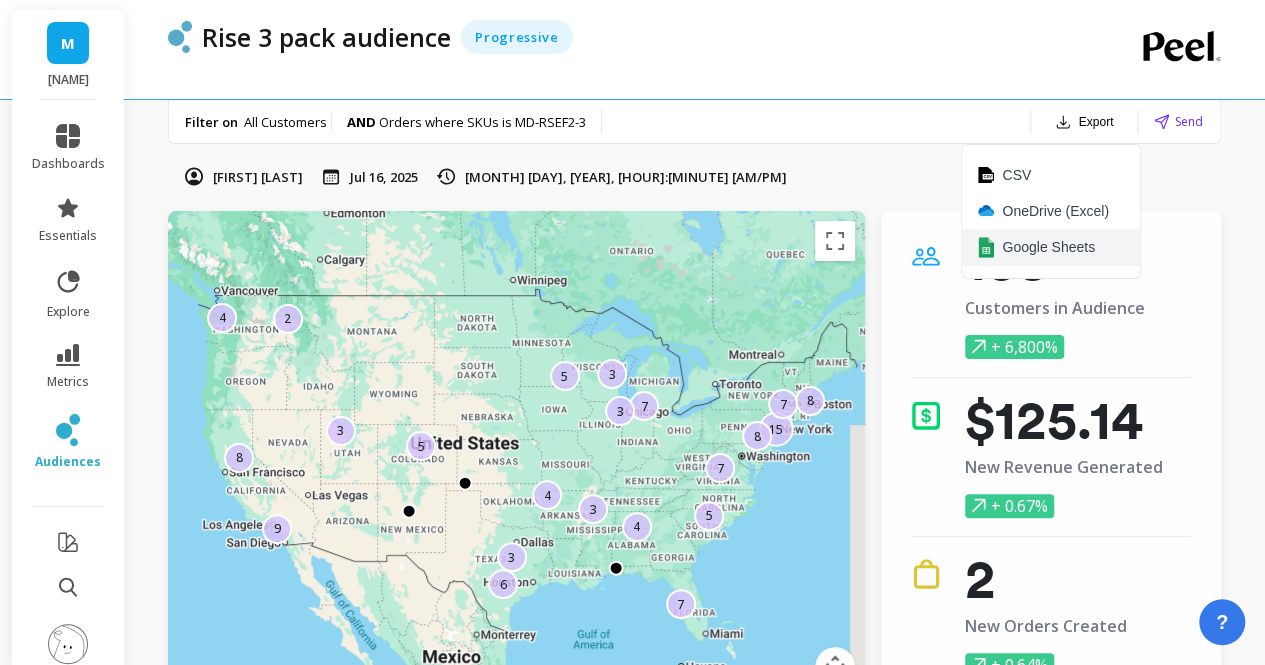 click on "Google Sheets" at bounding box center [1048, 247] 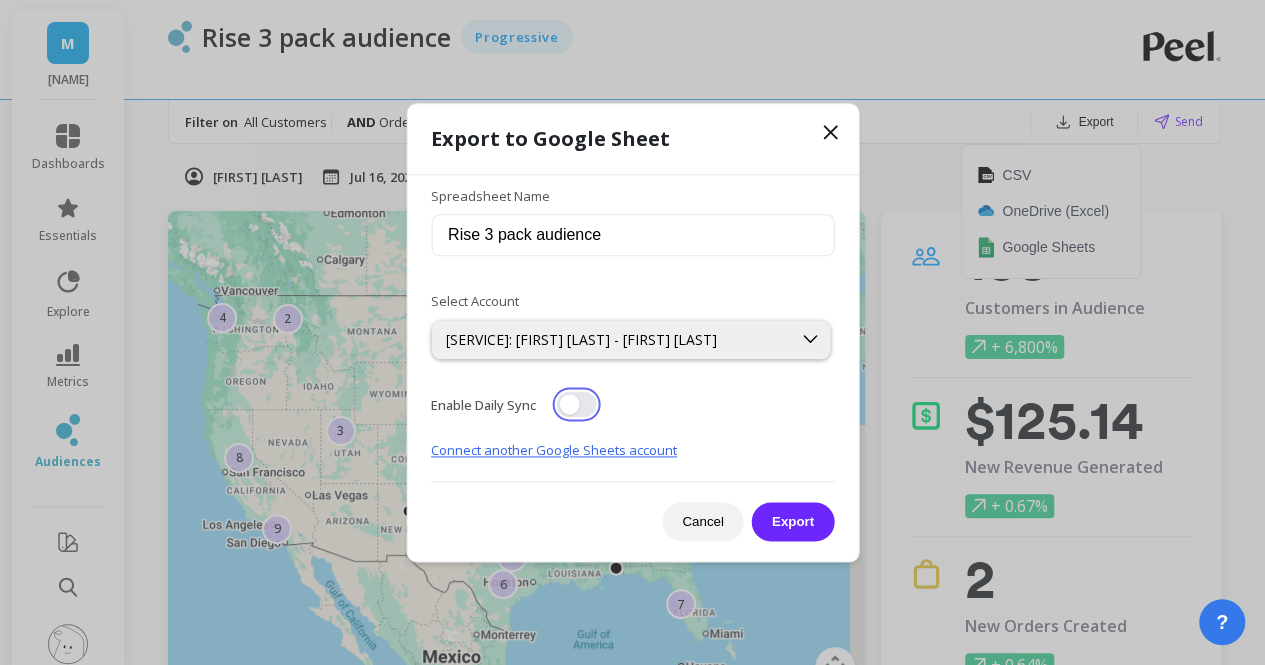 click at bounding box center [576, 404] 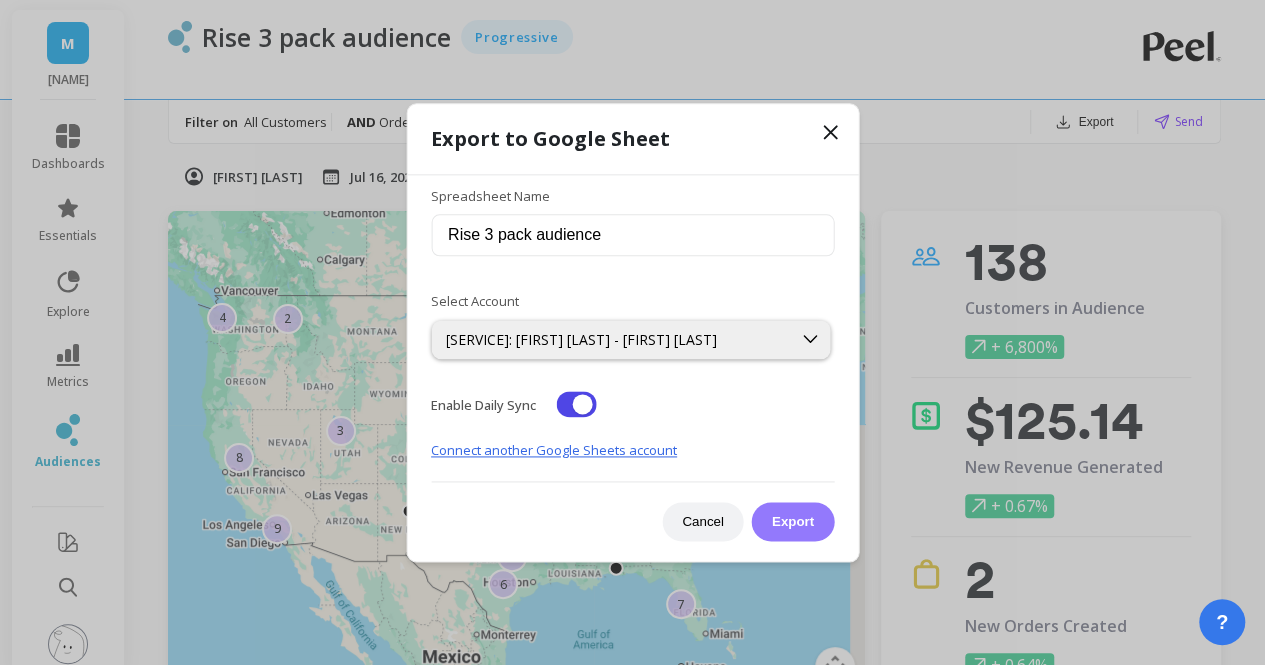 click on "Export" at bounding box center [793, 521] 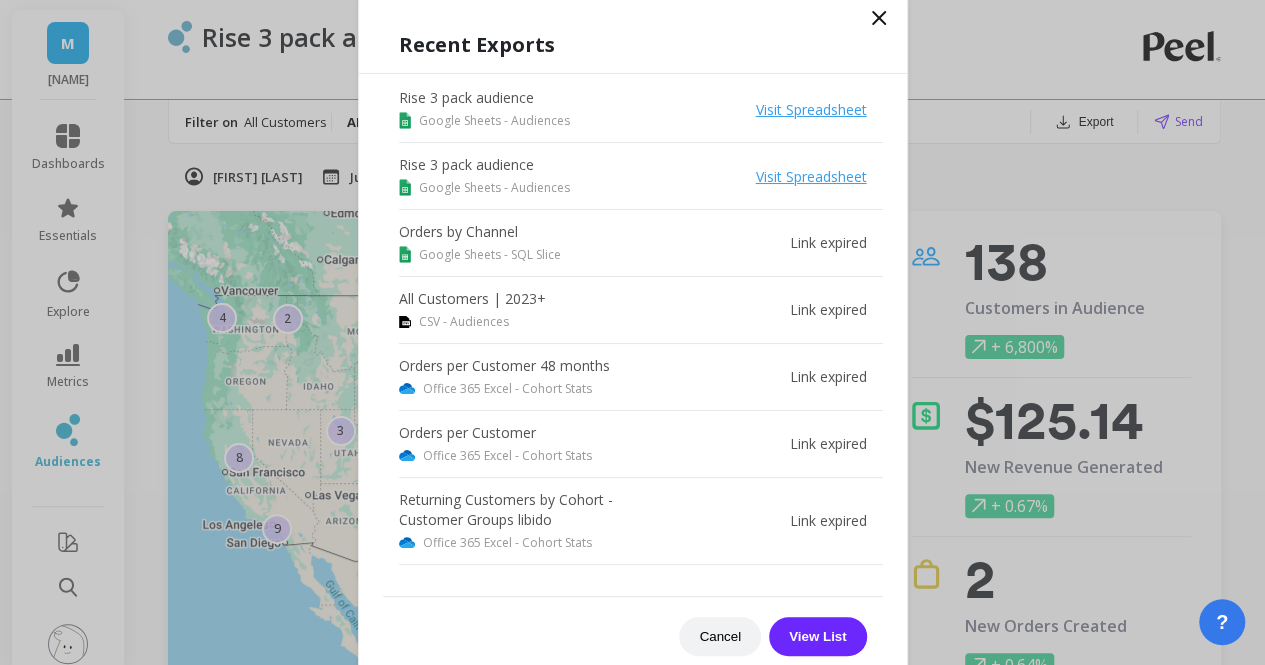click on "Rise 3 pack audience Google Sheets - Audiences Visit Spreadsheet" at bounding box center (641, 109) 